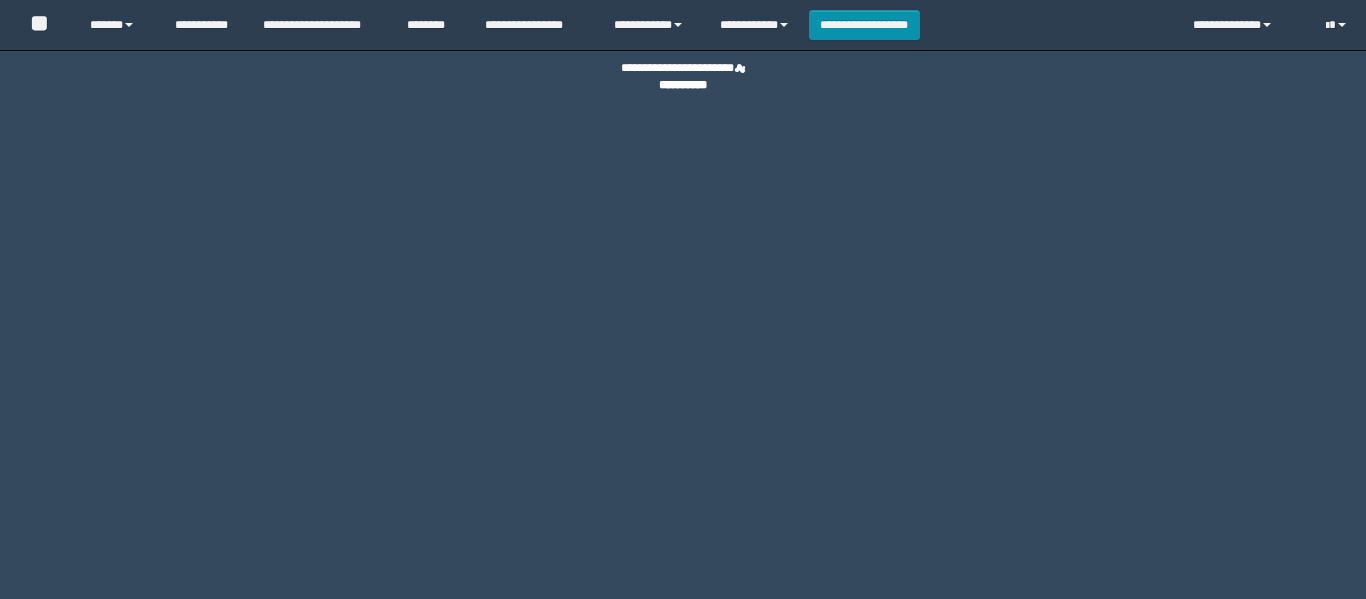 scroll, scrollTop: 0, scrollLeft: 0, axis: both 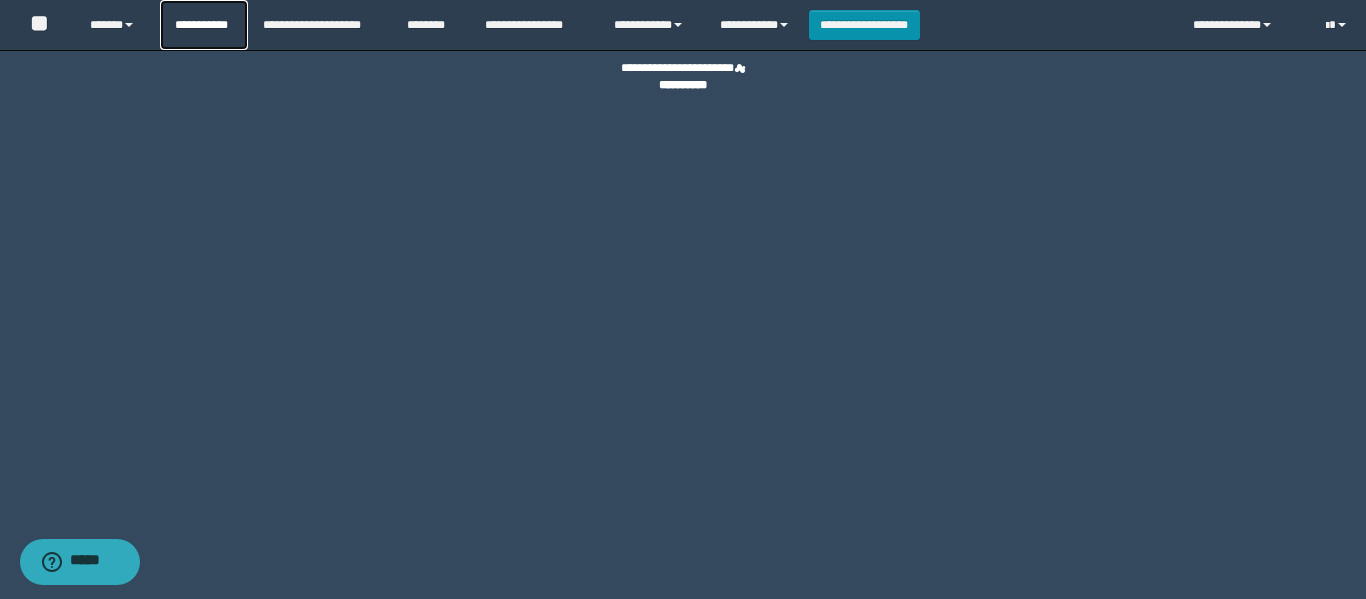 click on "**********" at bounding box center [204, 25] 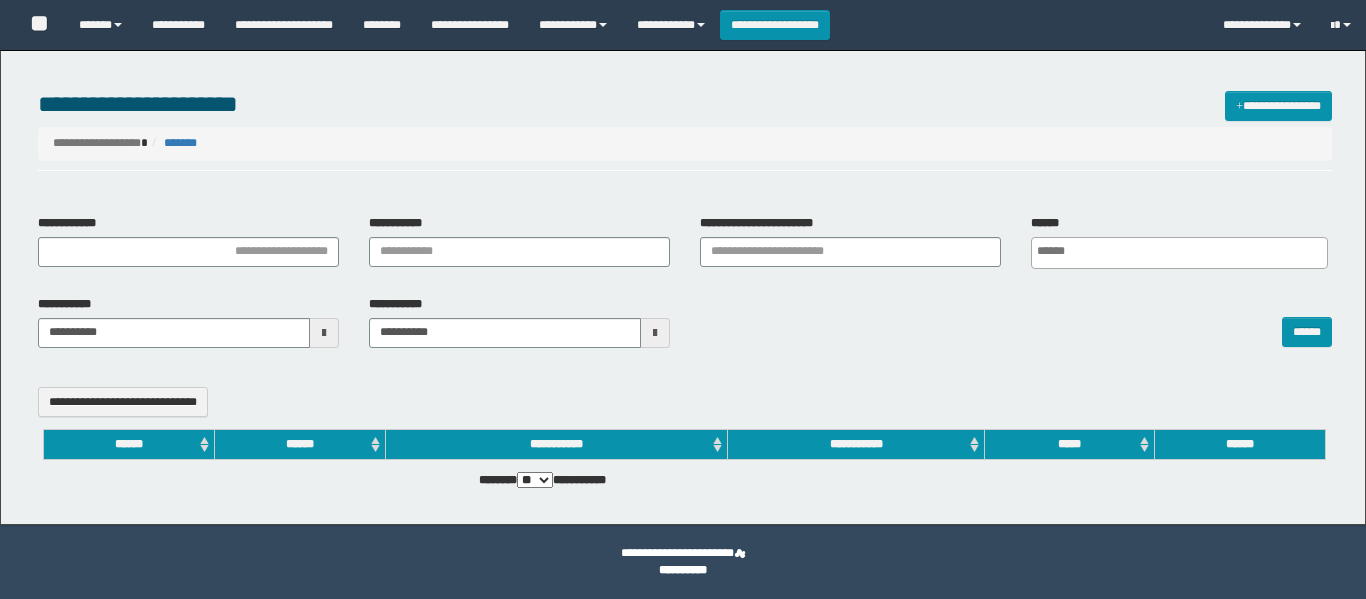 select 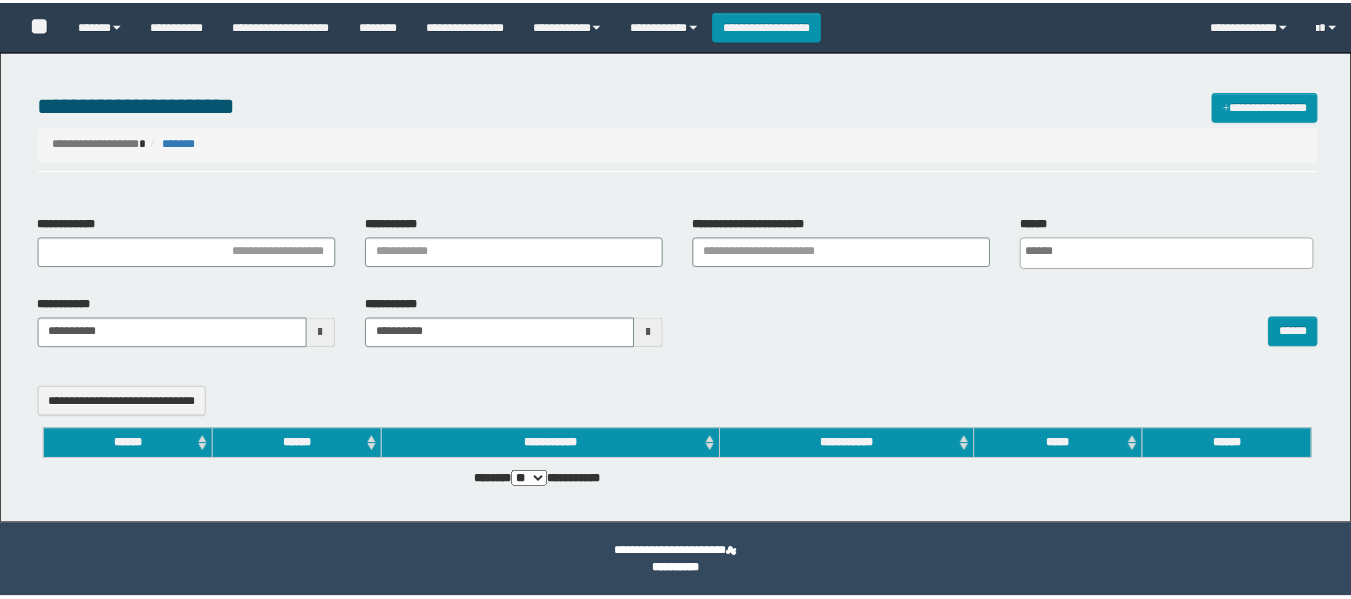 scroll, scrollTop: 0, scrollLeft: 0, axis: both 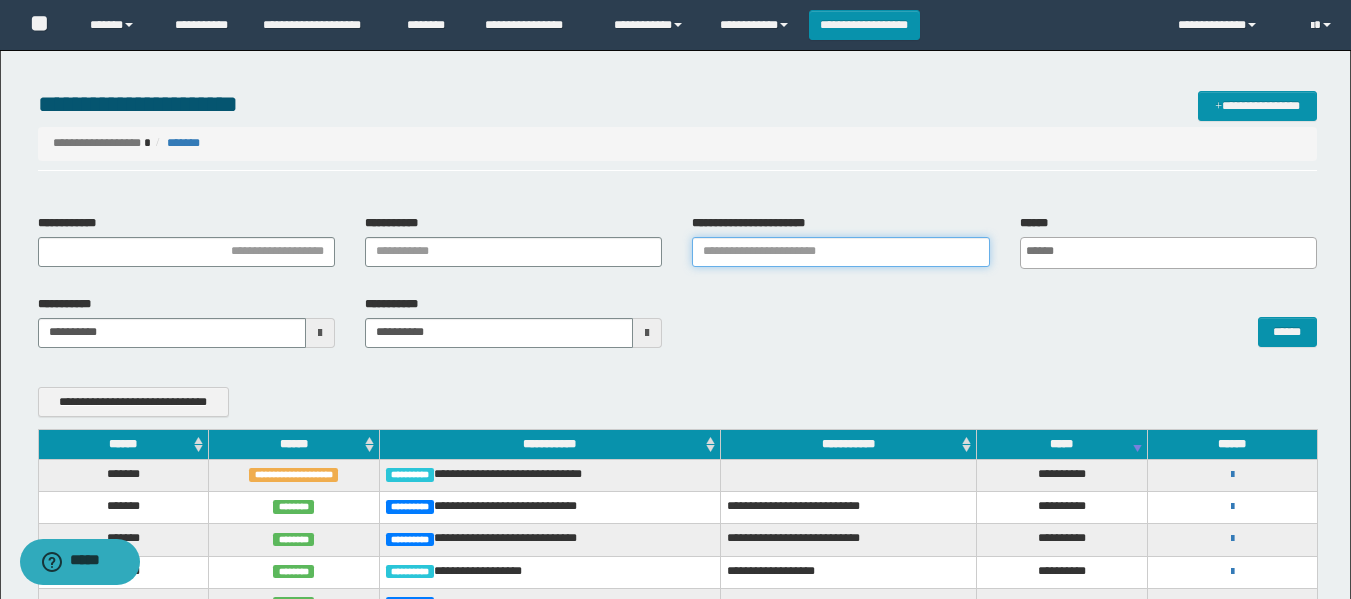 click on "**********" at bounding box center (840, 252) 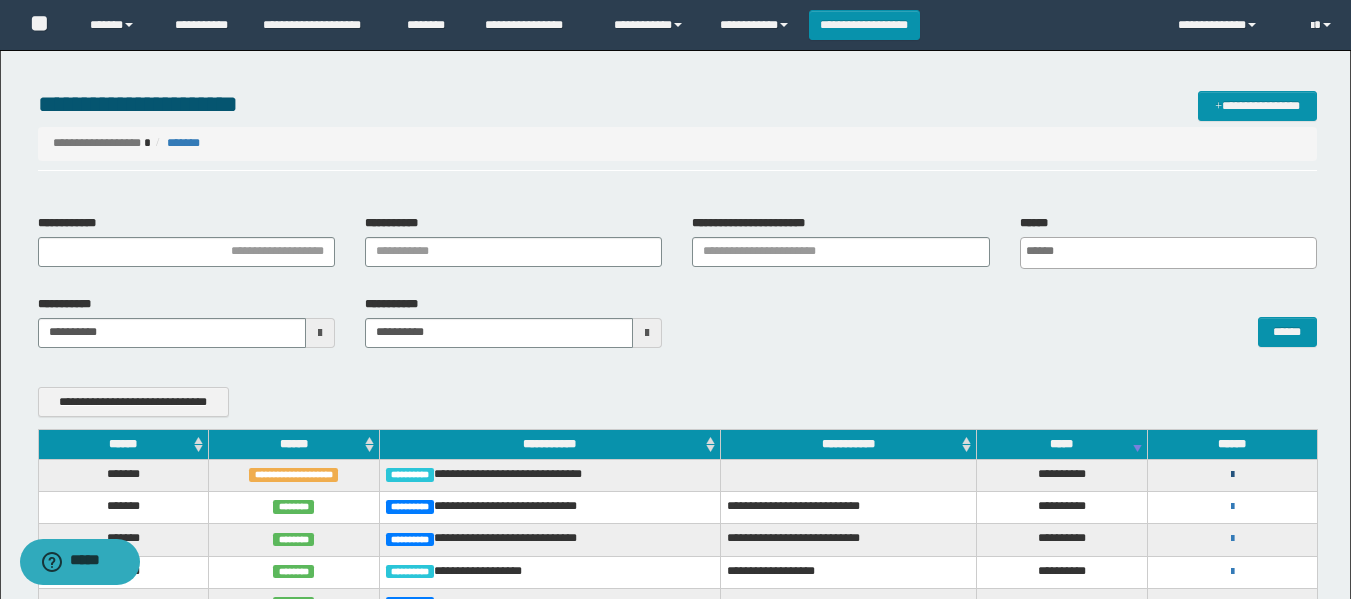 click at bounding box center [1232, 475] 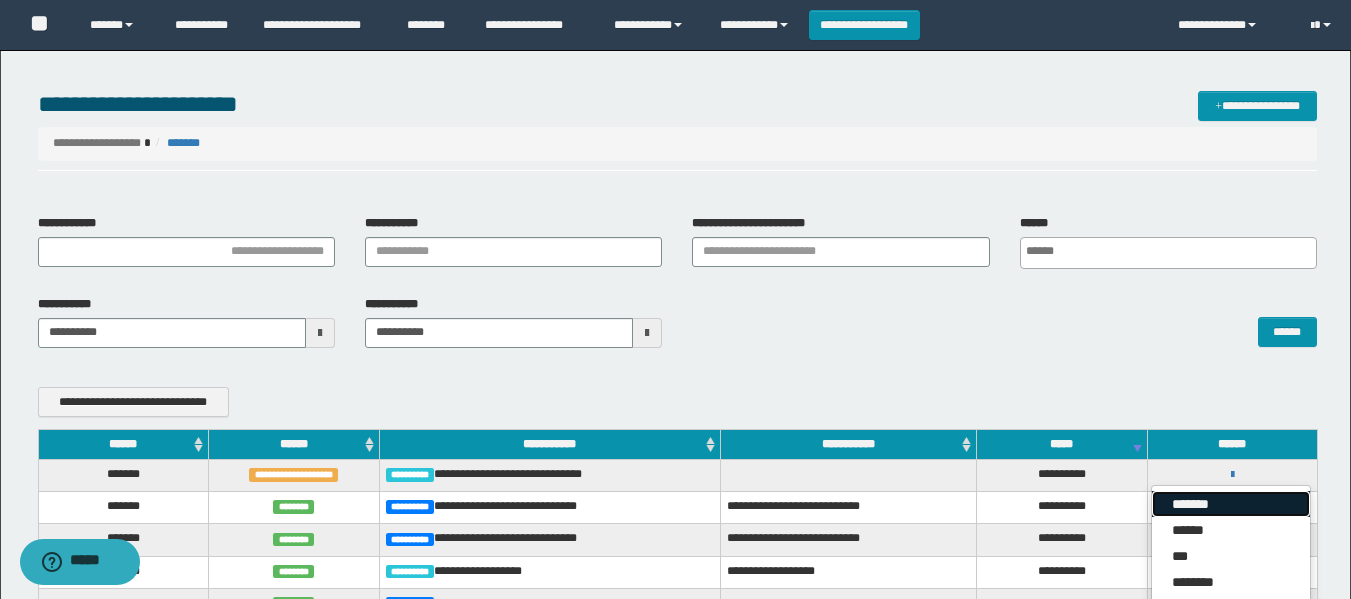 click on "*******" at bounding box center (1231, 504) 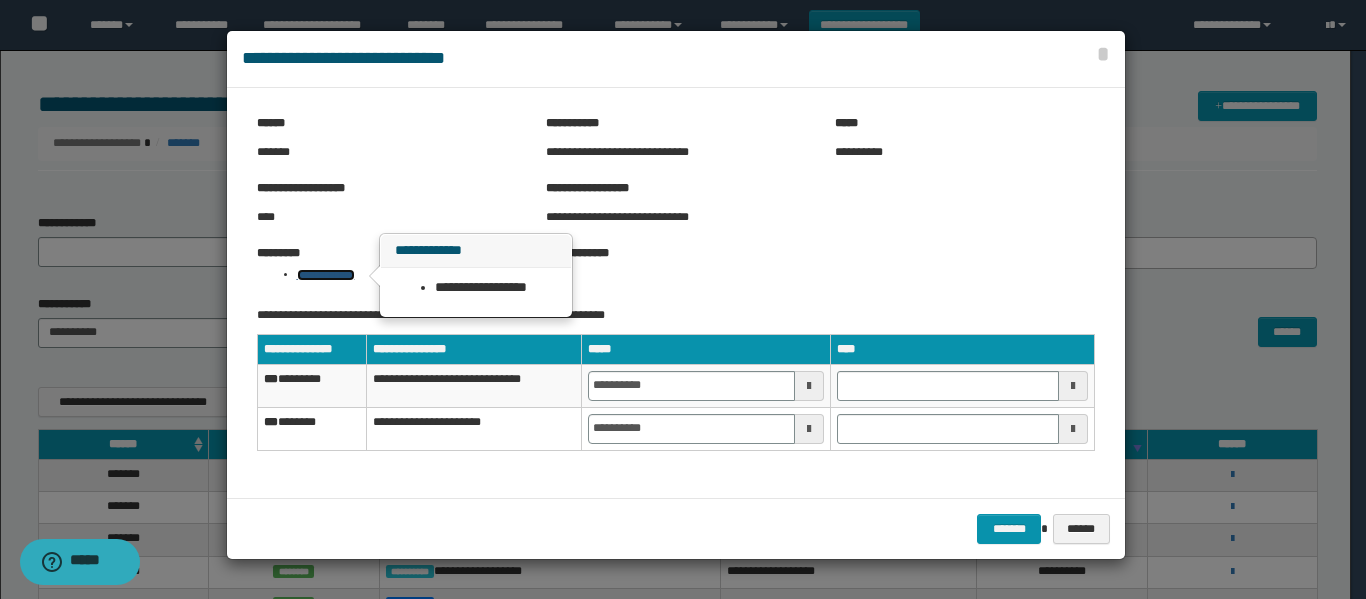 click on "**********" at bounding box center (326, 275) 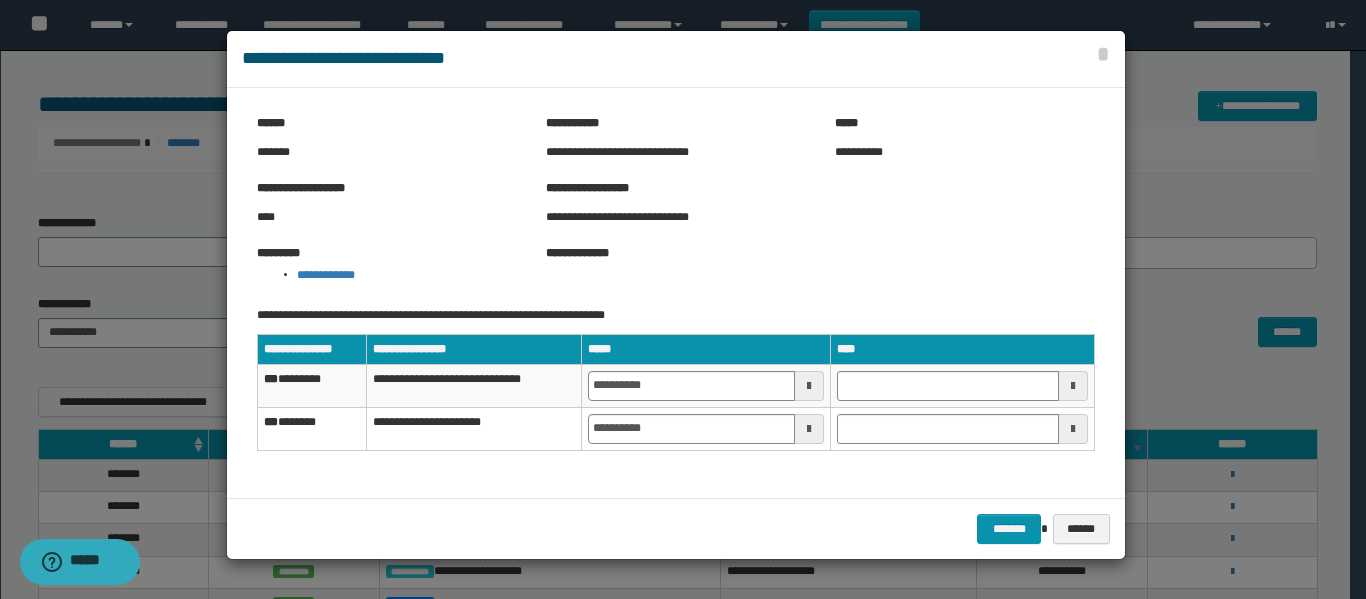 click on "**********" at bounding box center (820, 263) 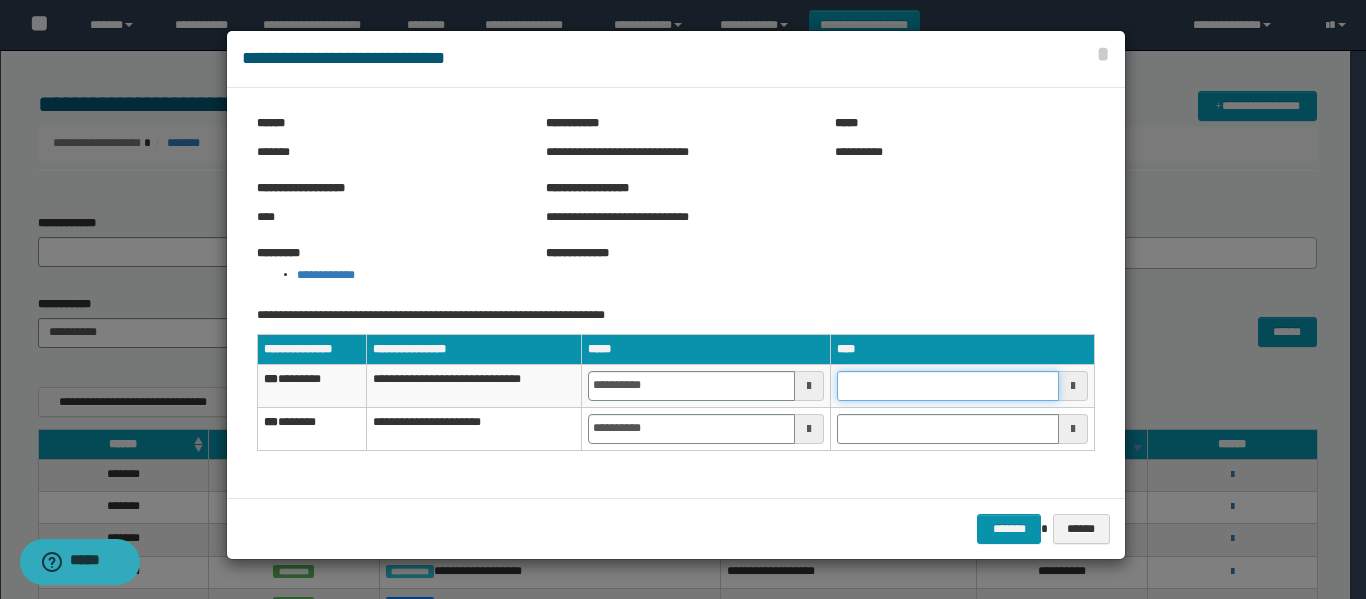 click at bounding box center (948, 386) 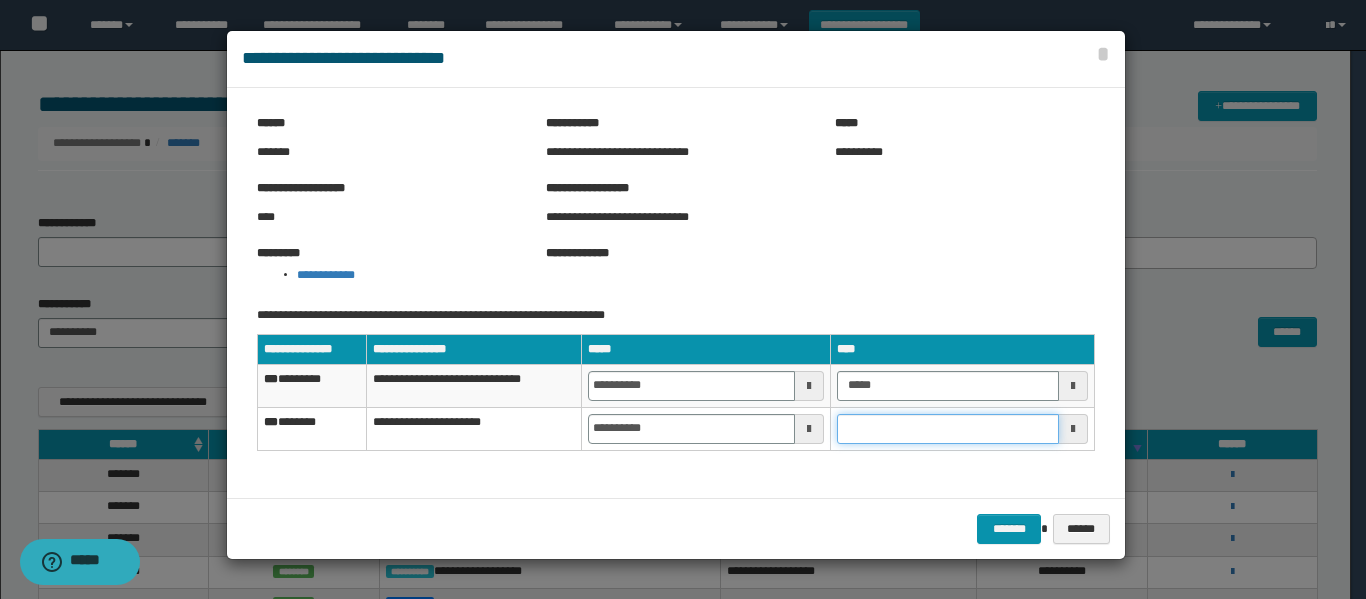 type on "********" 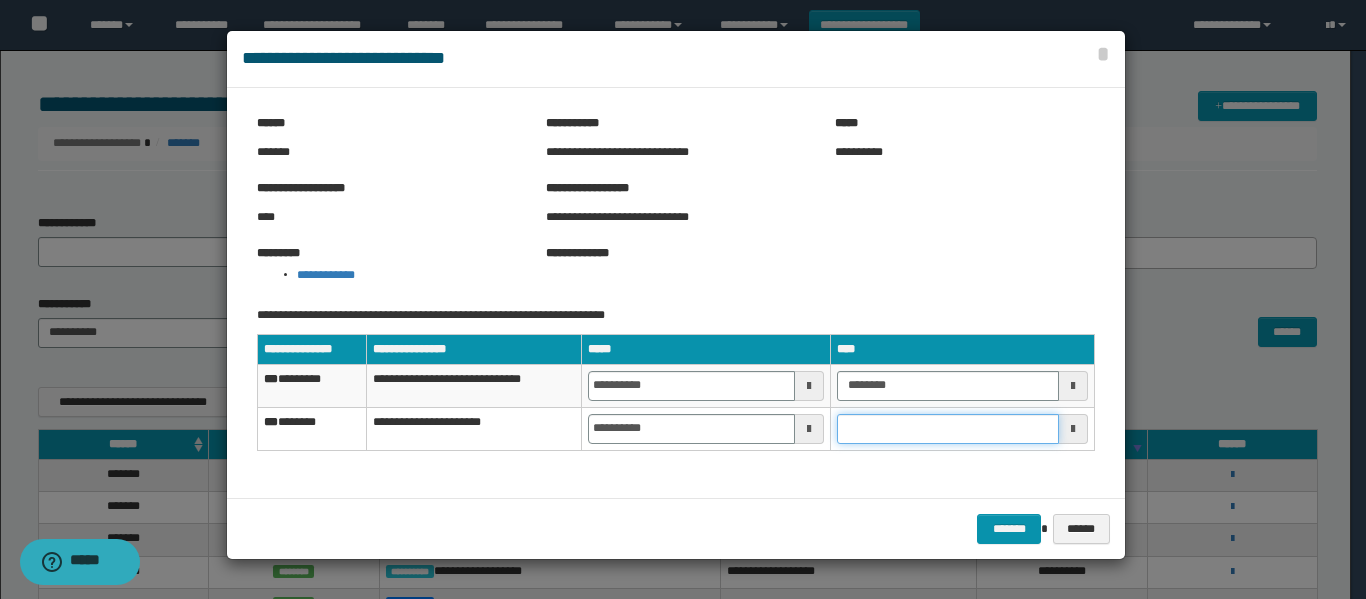 click at bounding box center (948, 429) 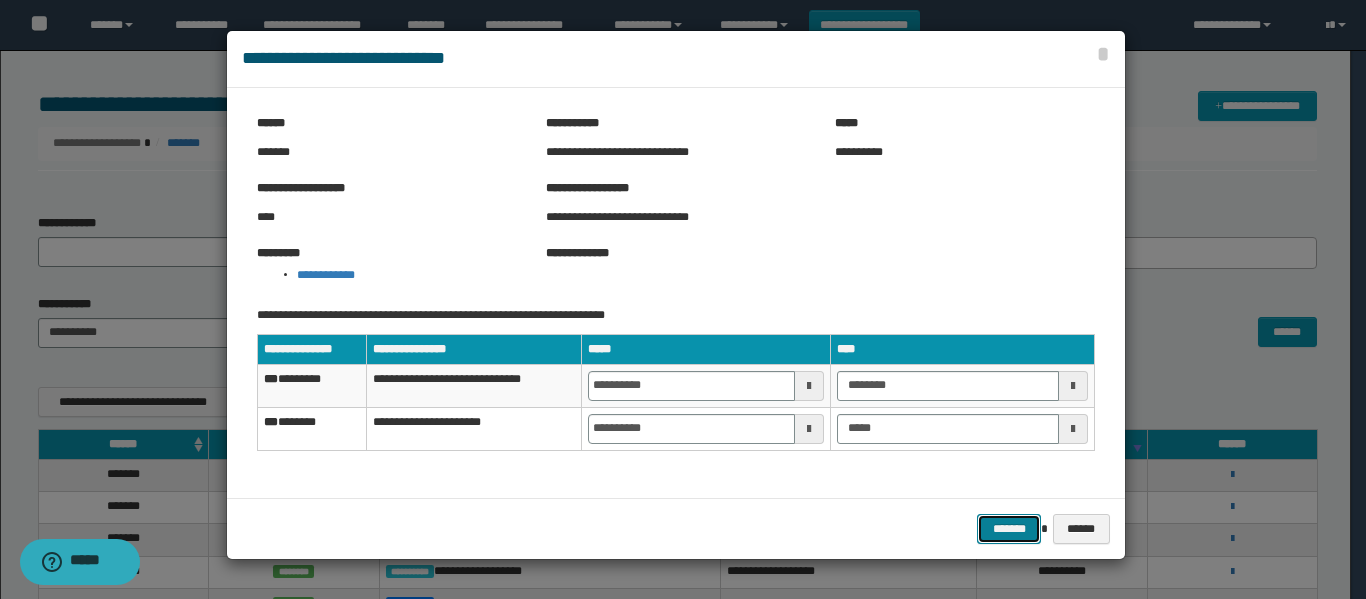 type on "********" 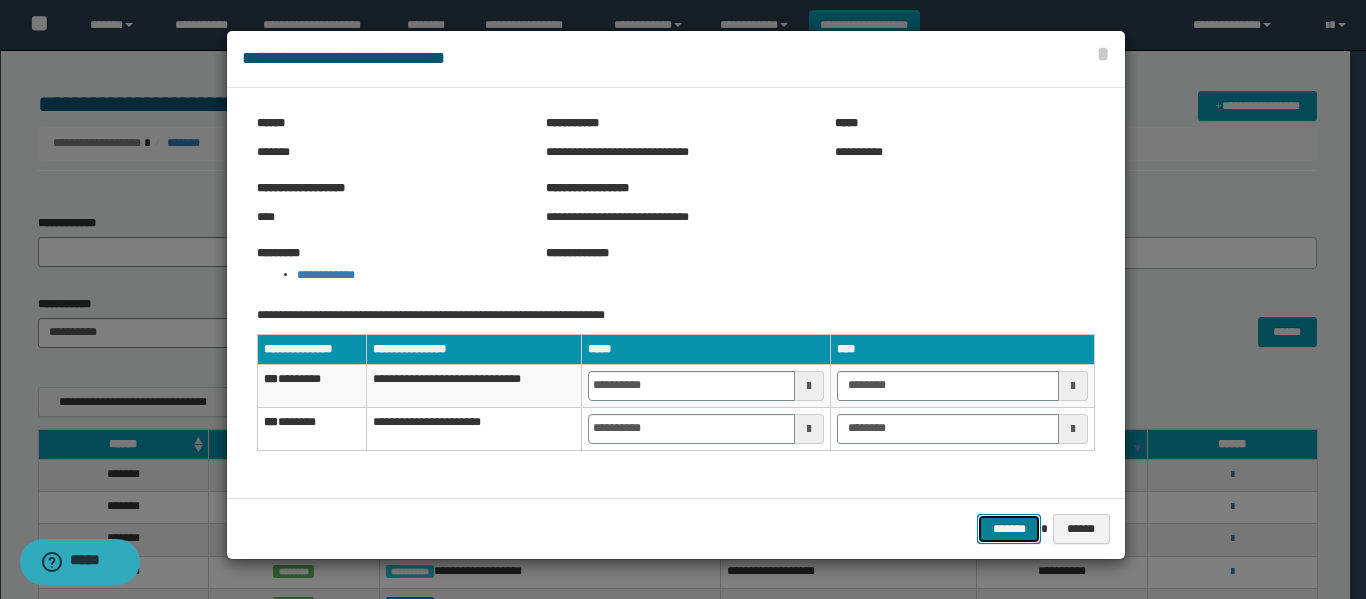 click on "*******" at bounding box center (1009, 529) 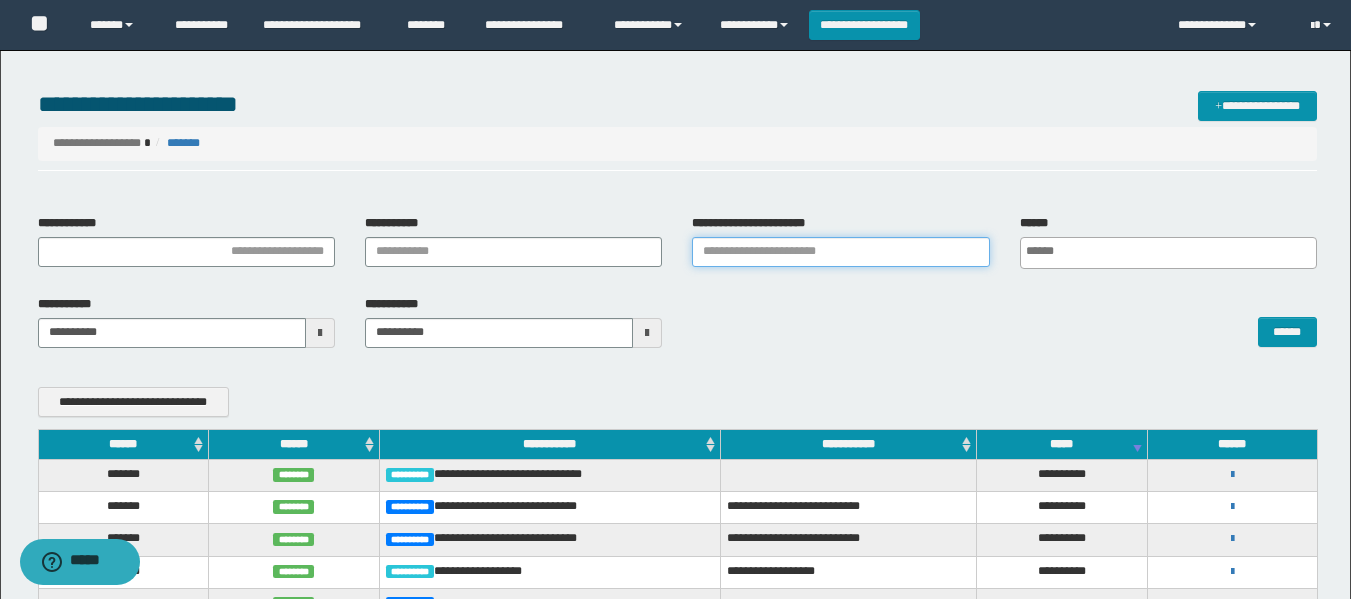 click on "**********" at bounding box center (840, 252) 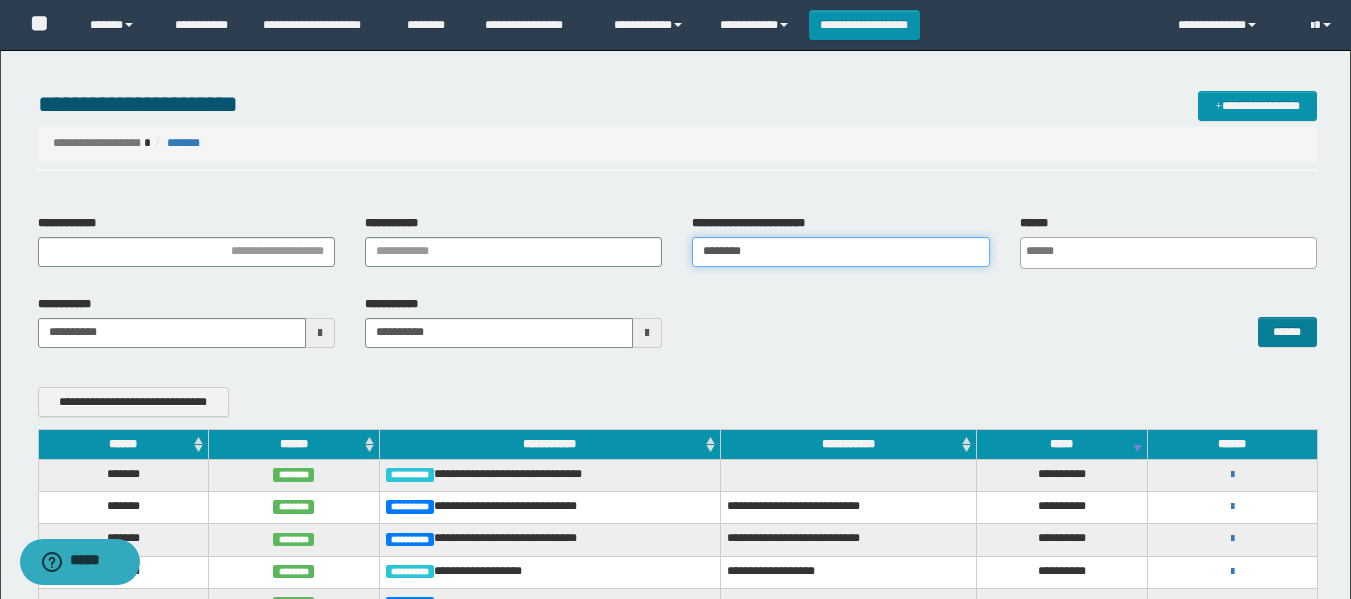 type on "********" 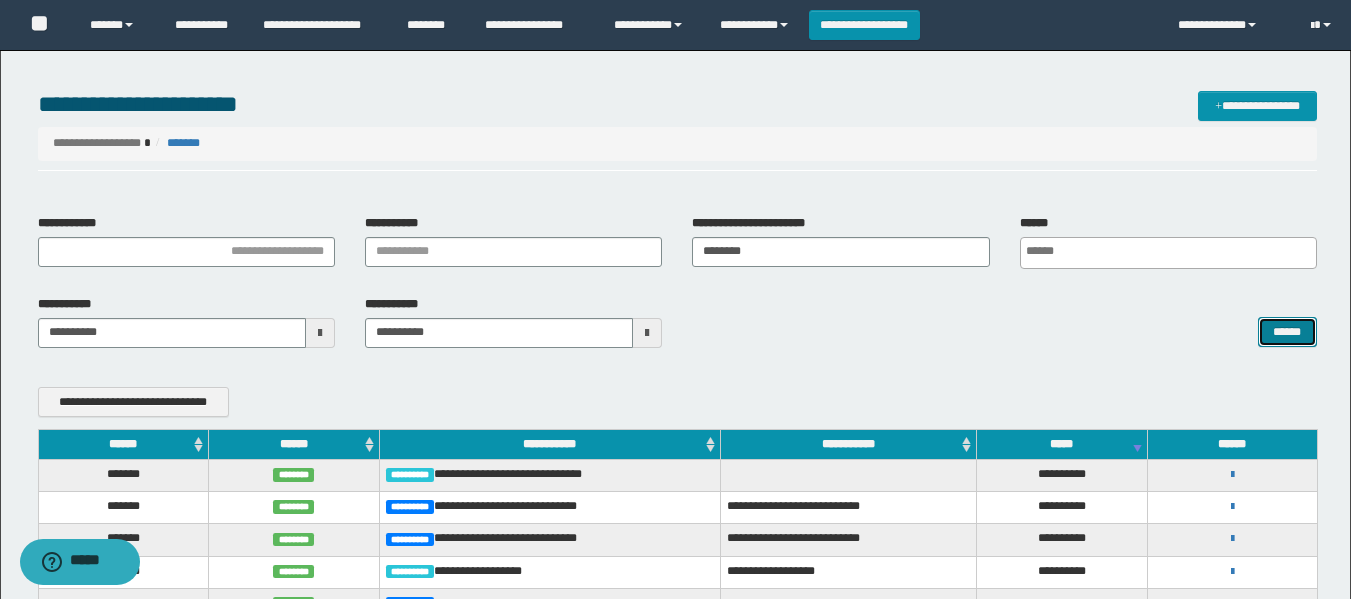 click on "******" at bounding box center [1287, 332] 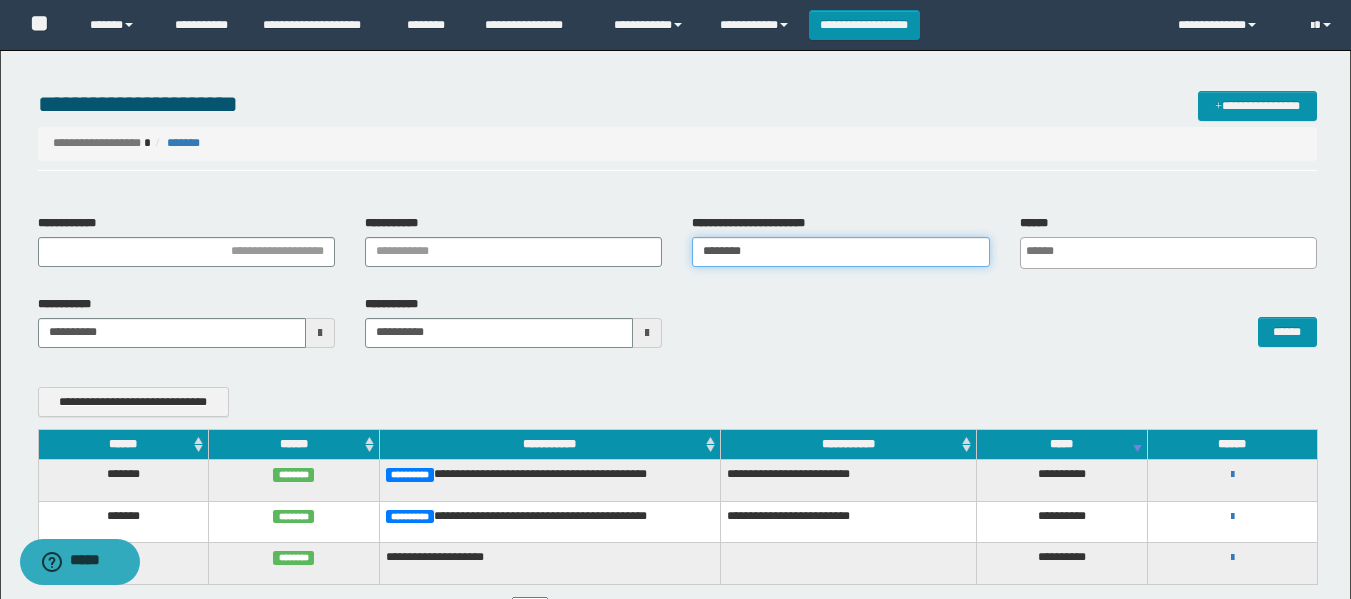 drag, startPoint x: 768, startPoint y: 254, endPoint x: 682, endPoint y: 253, distance: 86.00581 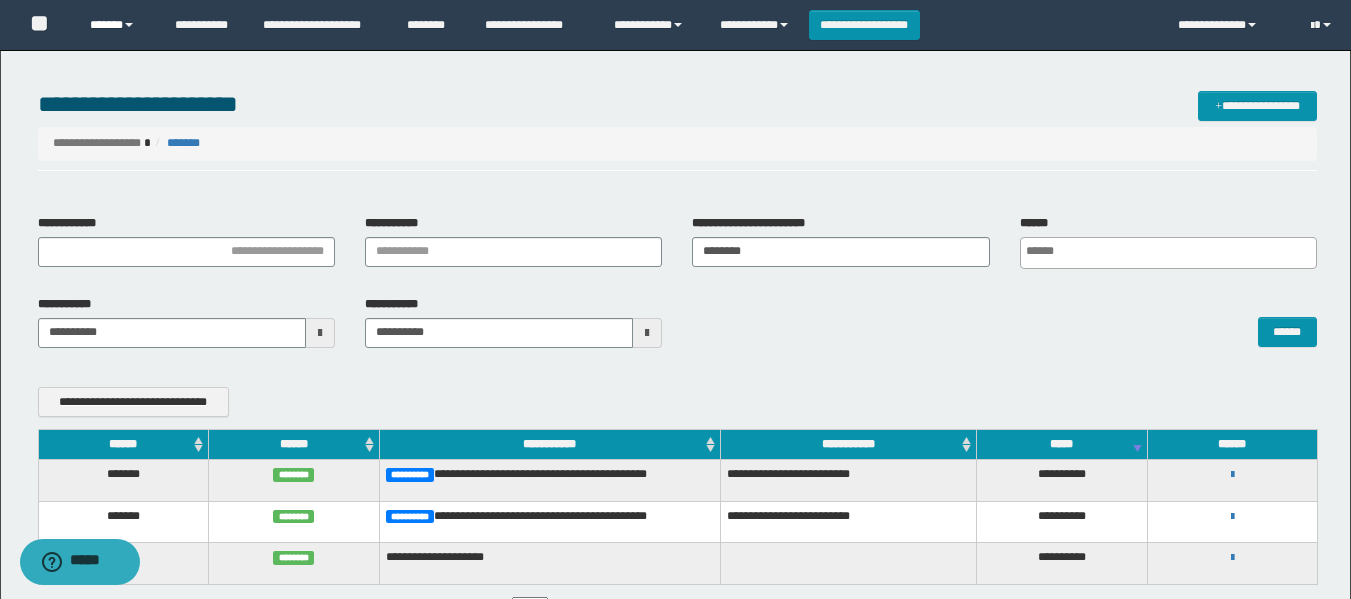 click on "******" at bounding box center (117, 25) 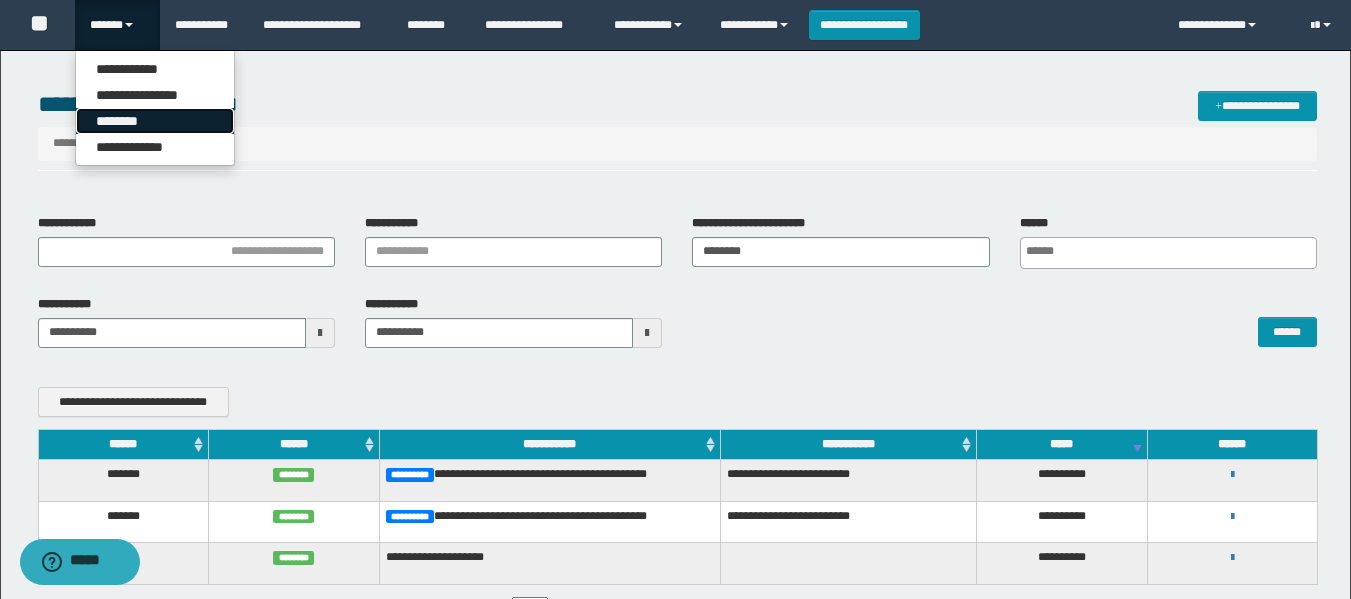 click on "********" at bounding box center [155, 121] 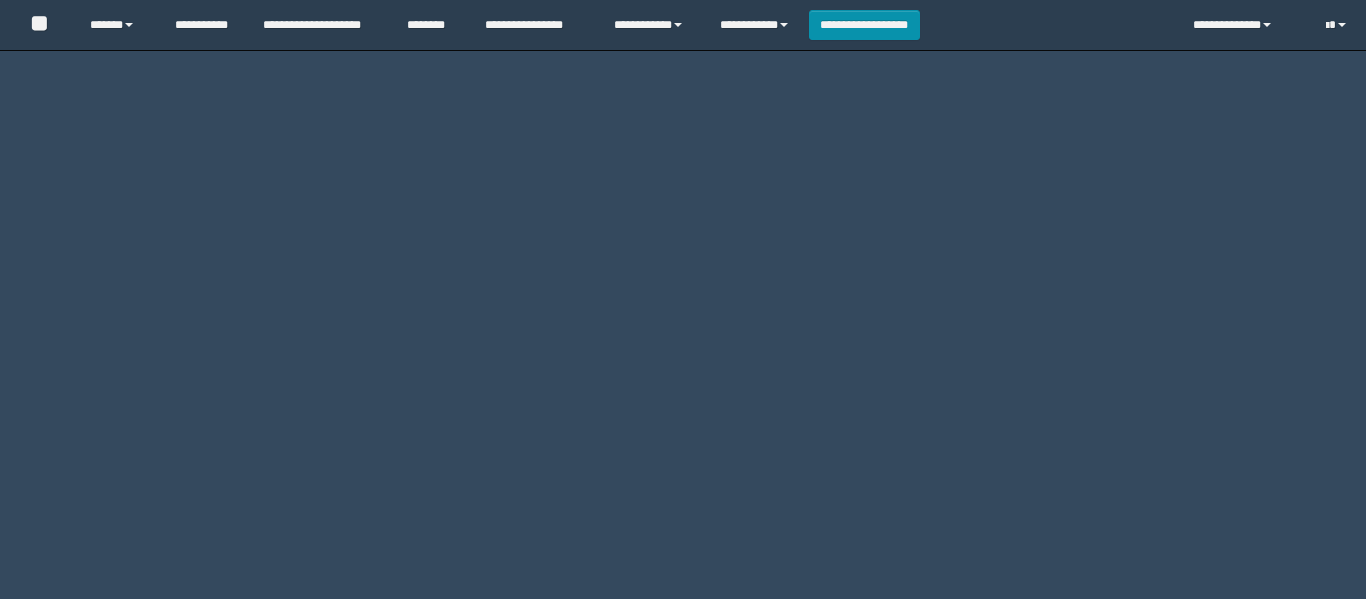scroll, scrollTop: 0, scrollLeft: 0, axis: both 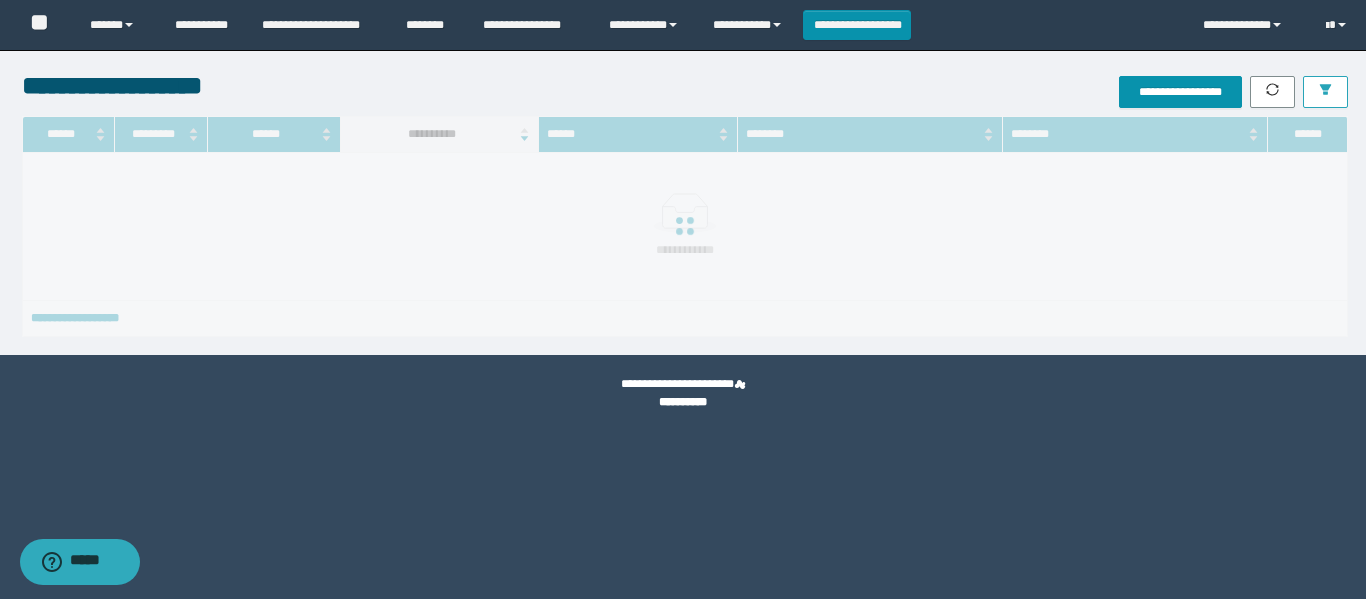 click at bounding box center [1325, 92] 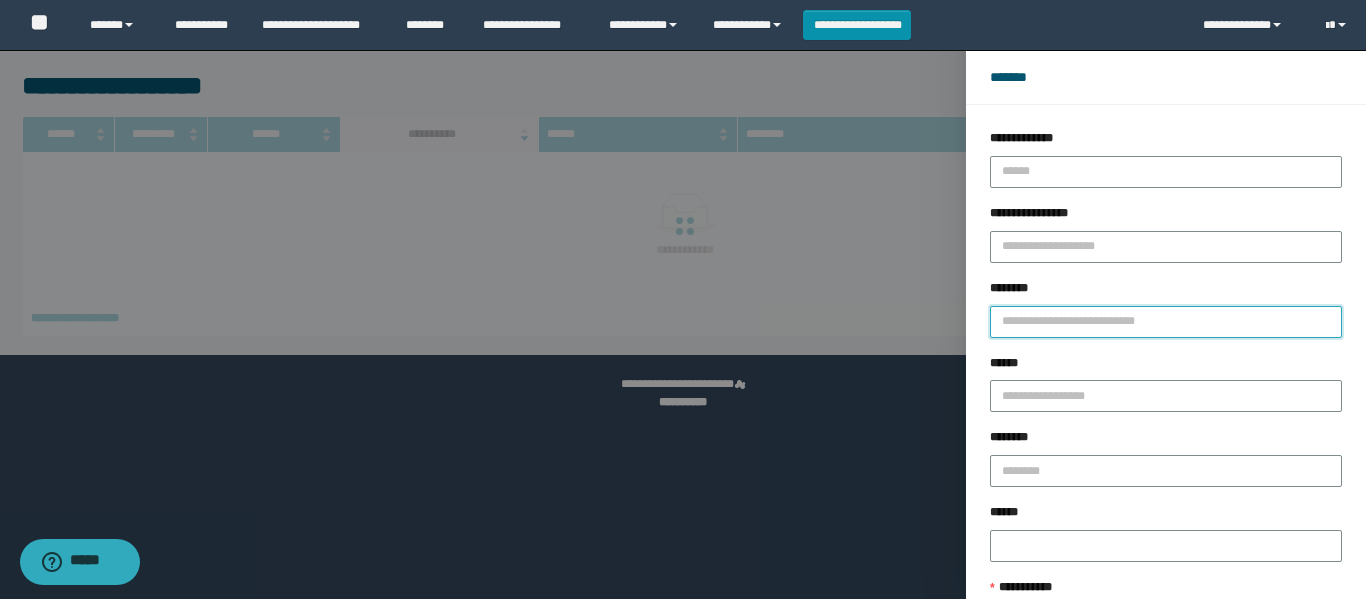 click on "********" at bounding box center (1166, 322) 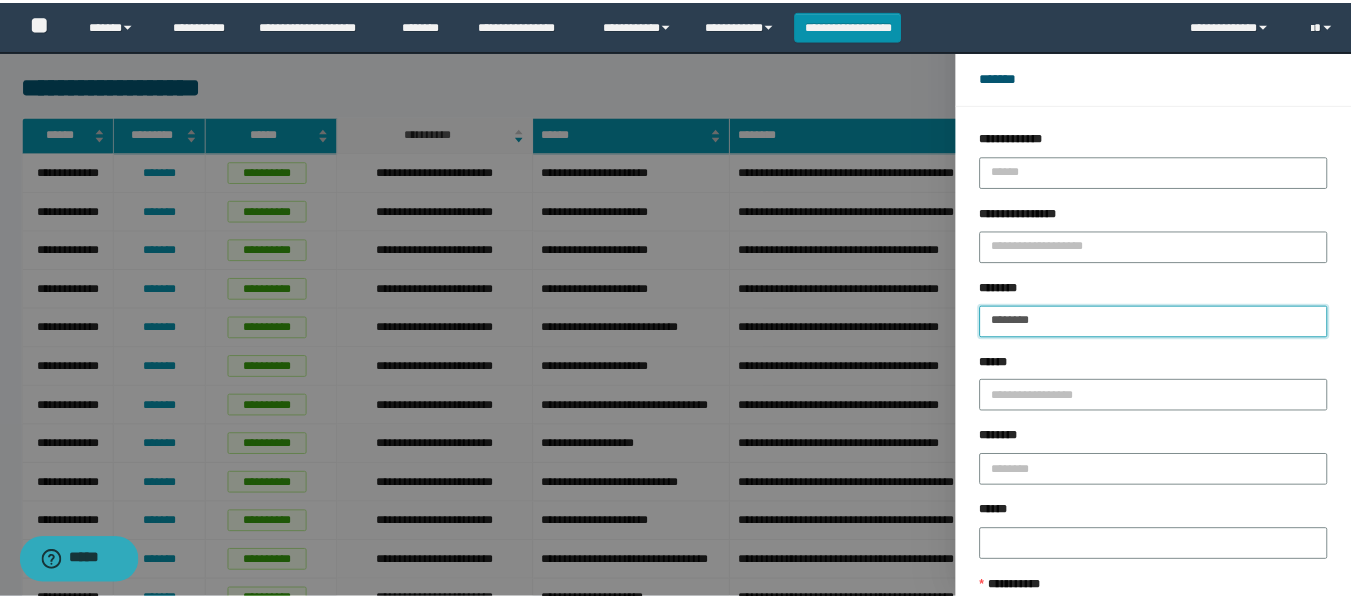 scroll, scrollTop: 154, scrollLeft: 0, axis: vertical 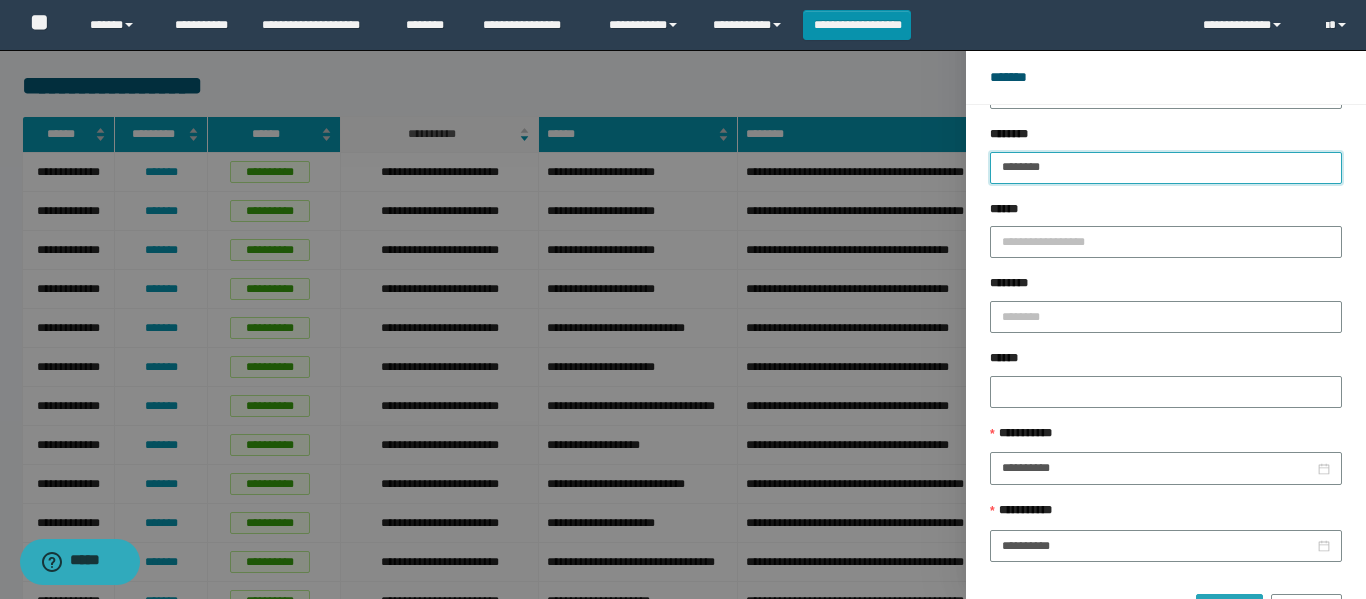 type on "********" 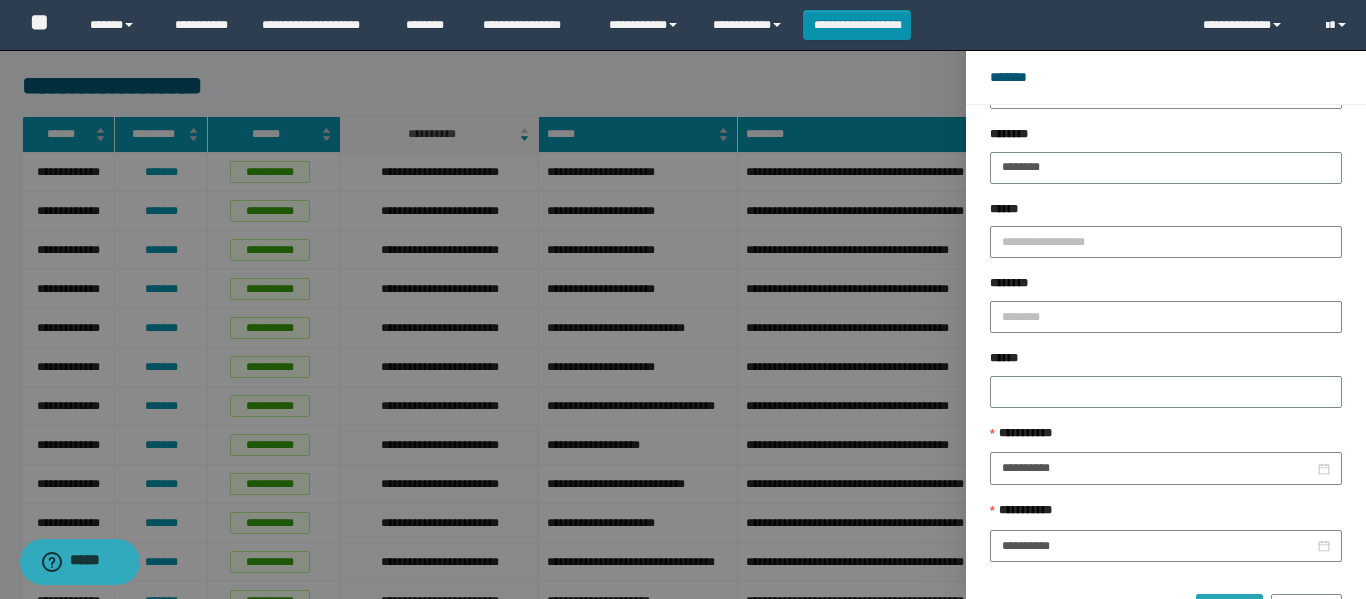 click on "******" at bounding box center (1229, 610) 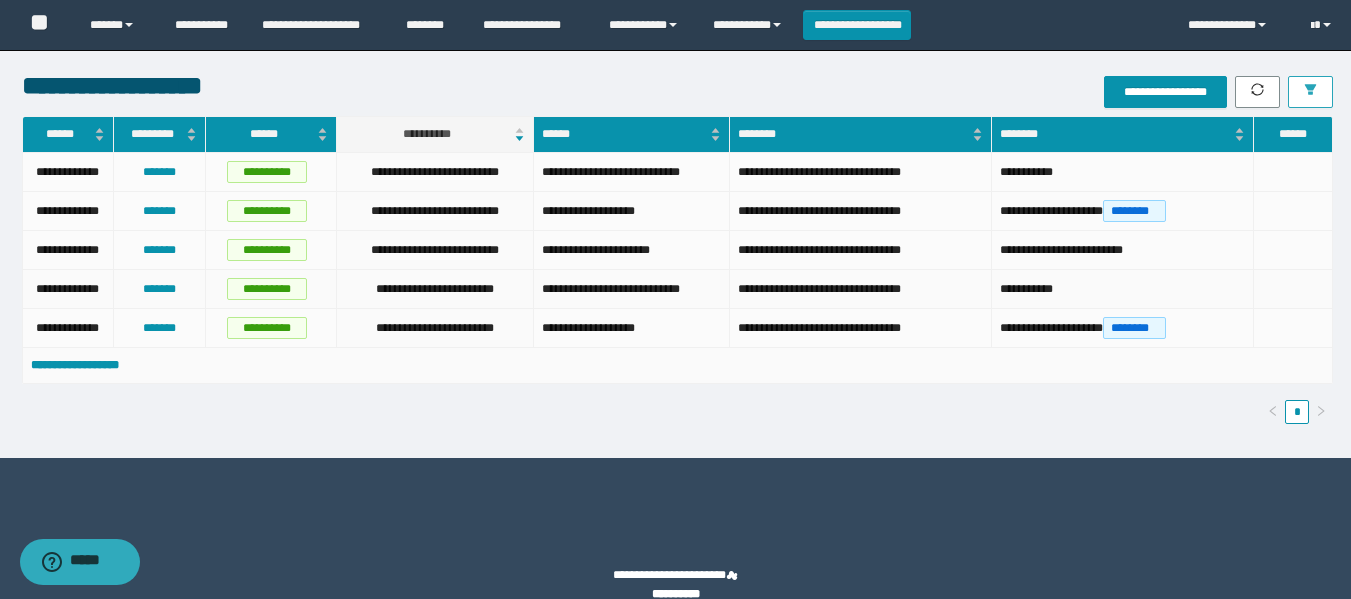 type 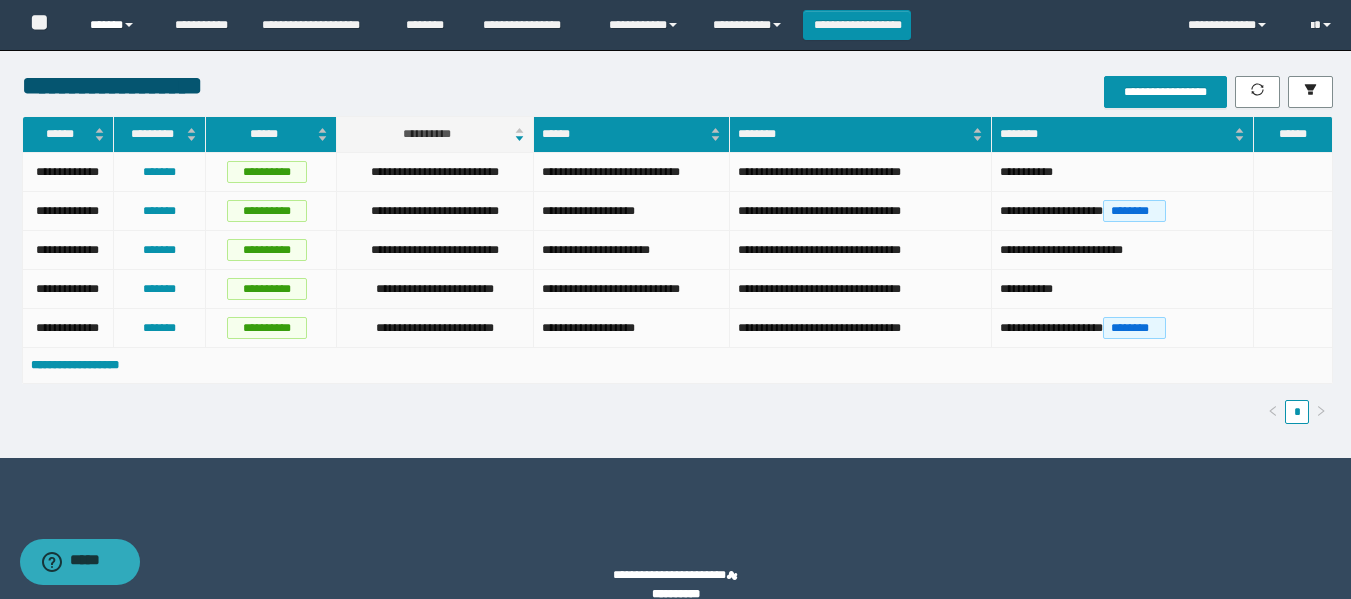click on "******" at bounding box center (117, 25) 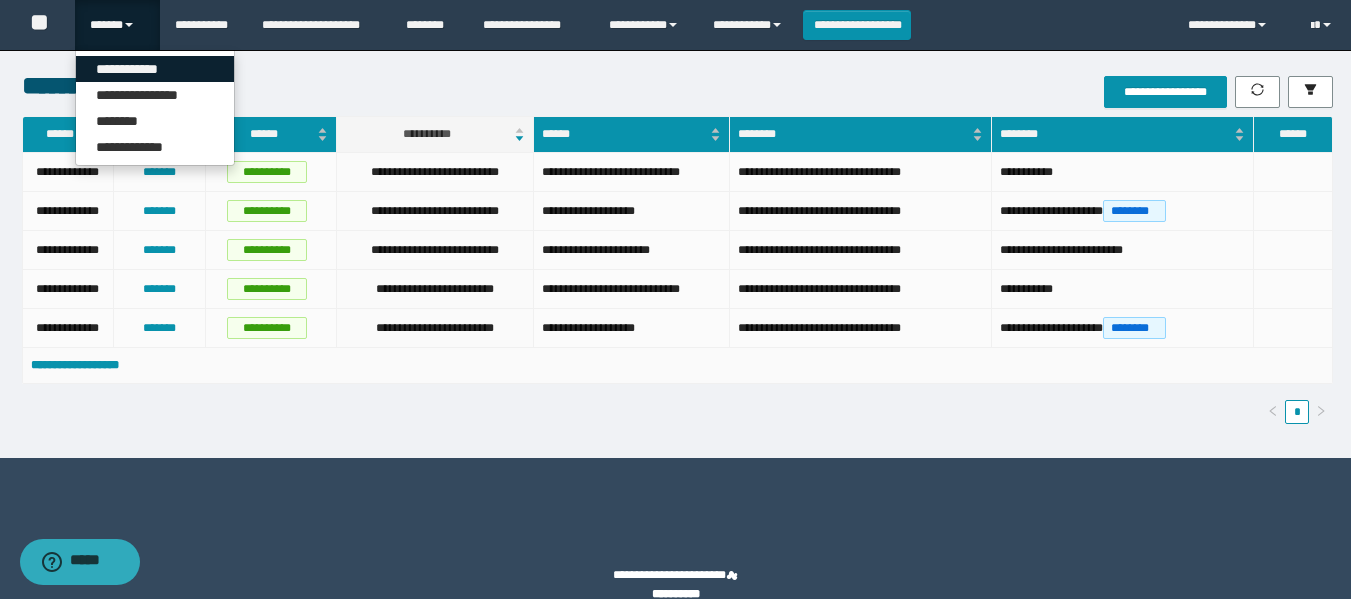 click on "**********" at bounding box center [155, 69] 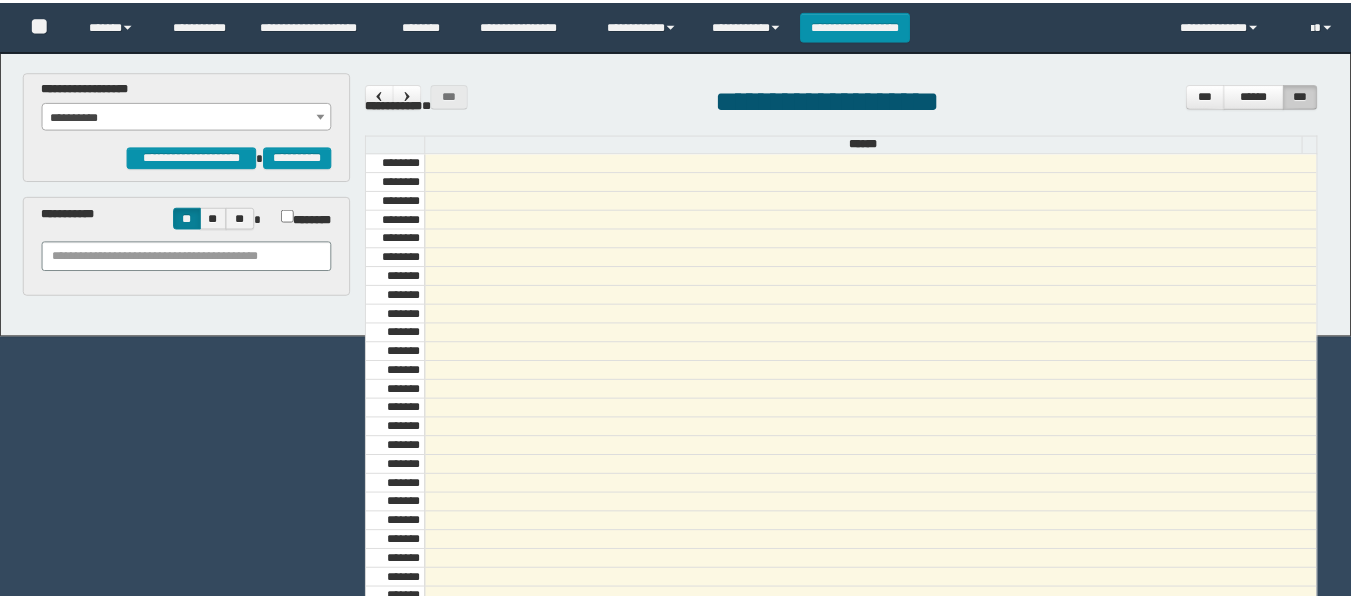 scroll, scrollTop: 0, scrollLeft: 0, axis: both 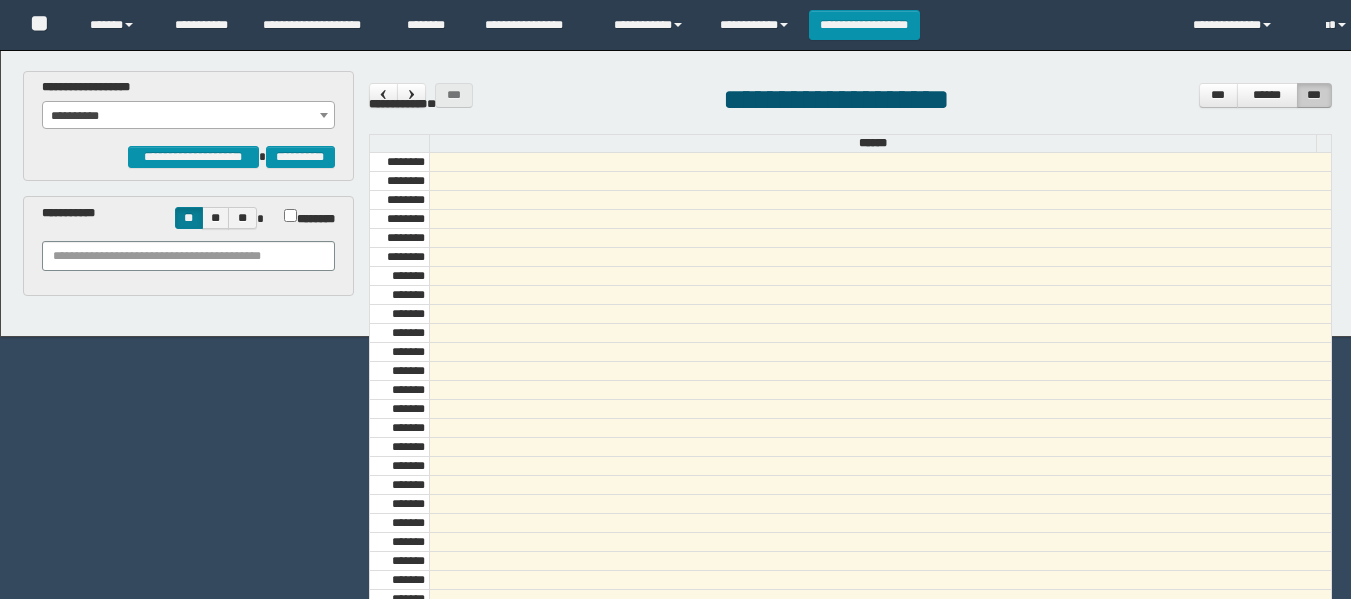 click on "**********" at bounding box center [186, 116] 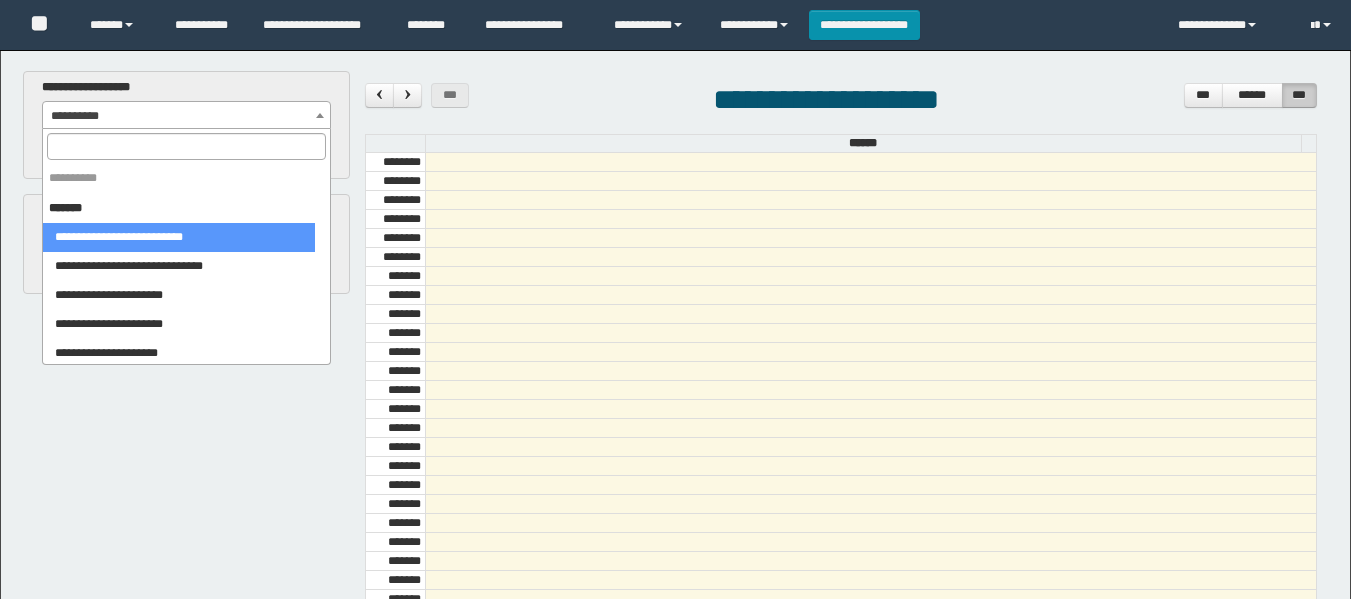 scroll, scrollTop: 685, scrollLeft: 0, axis: vertical 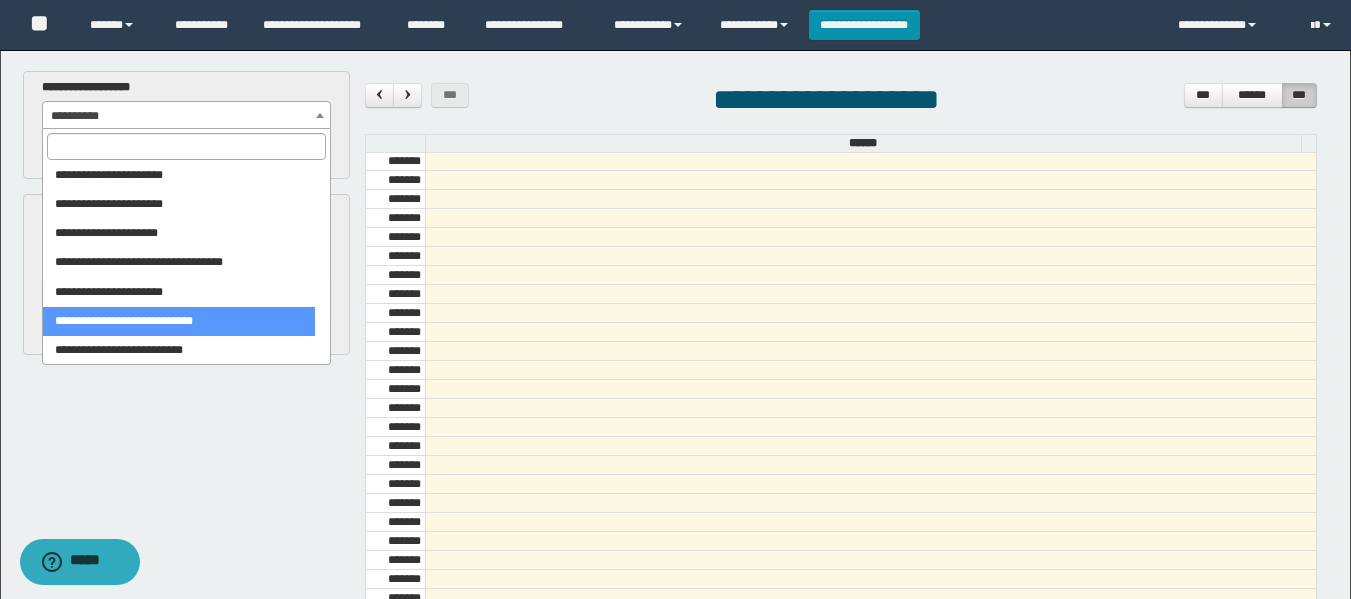 select on "******" 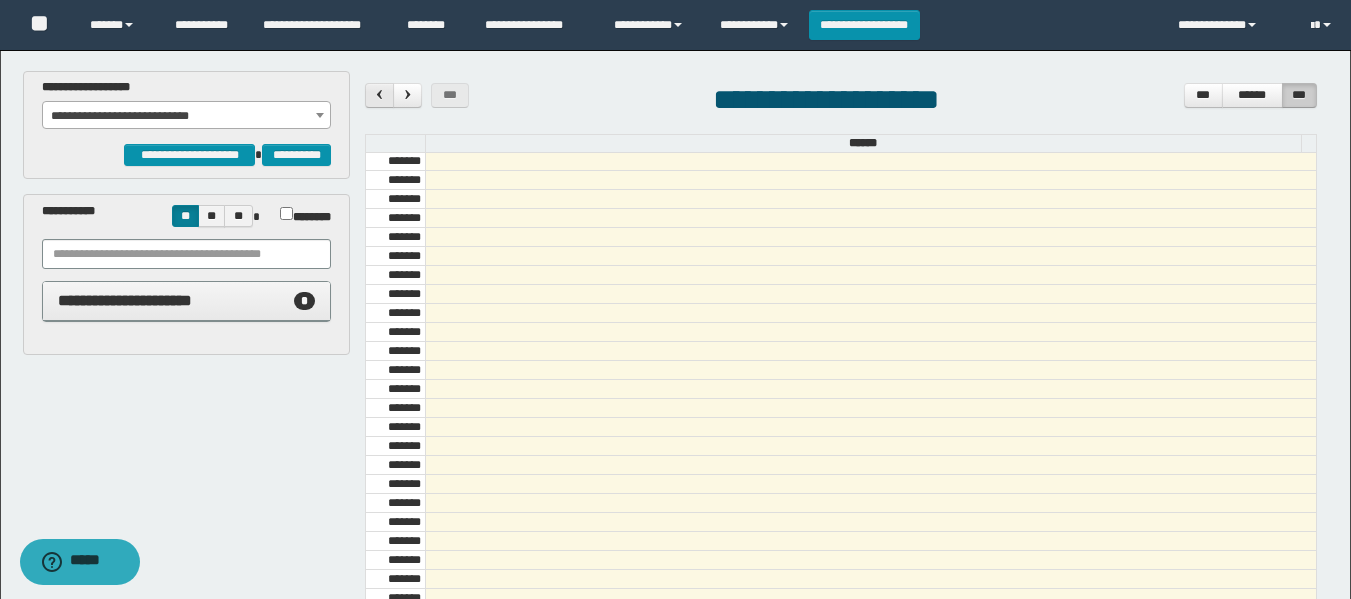 click at bounding box center (380, 94) 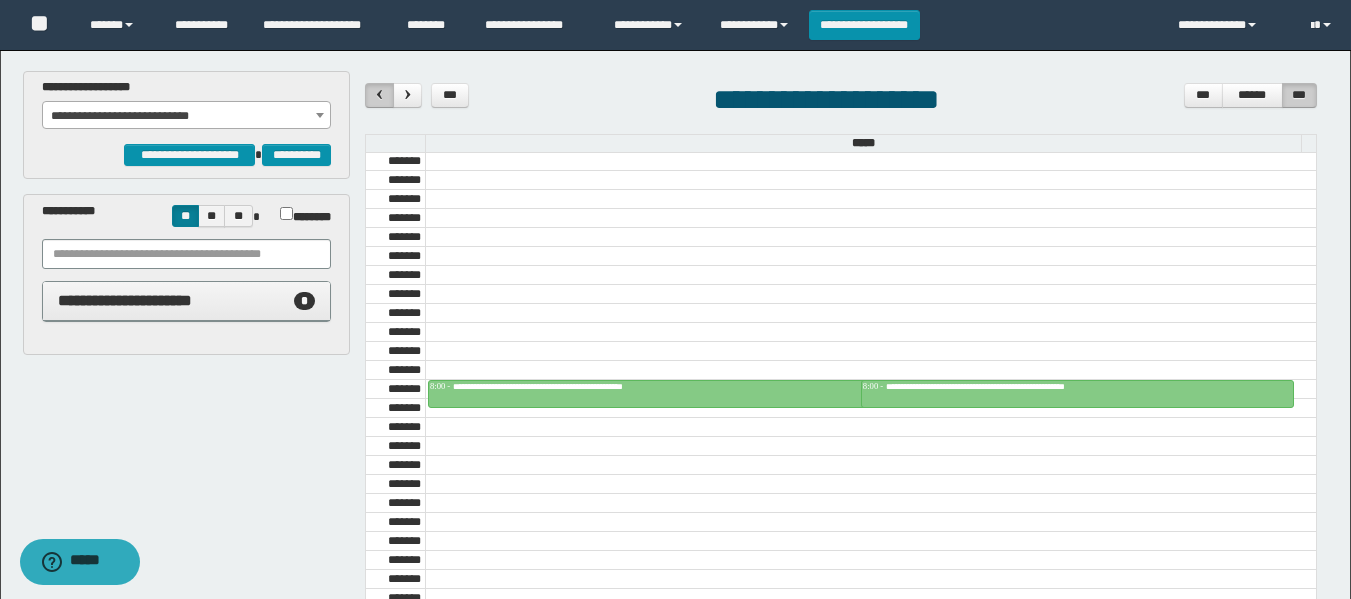 click at bounding box center [380, 94] 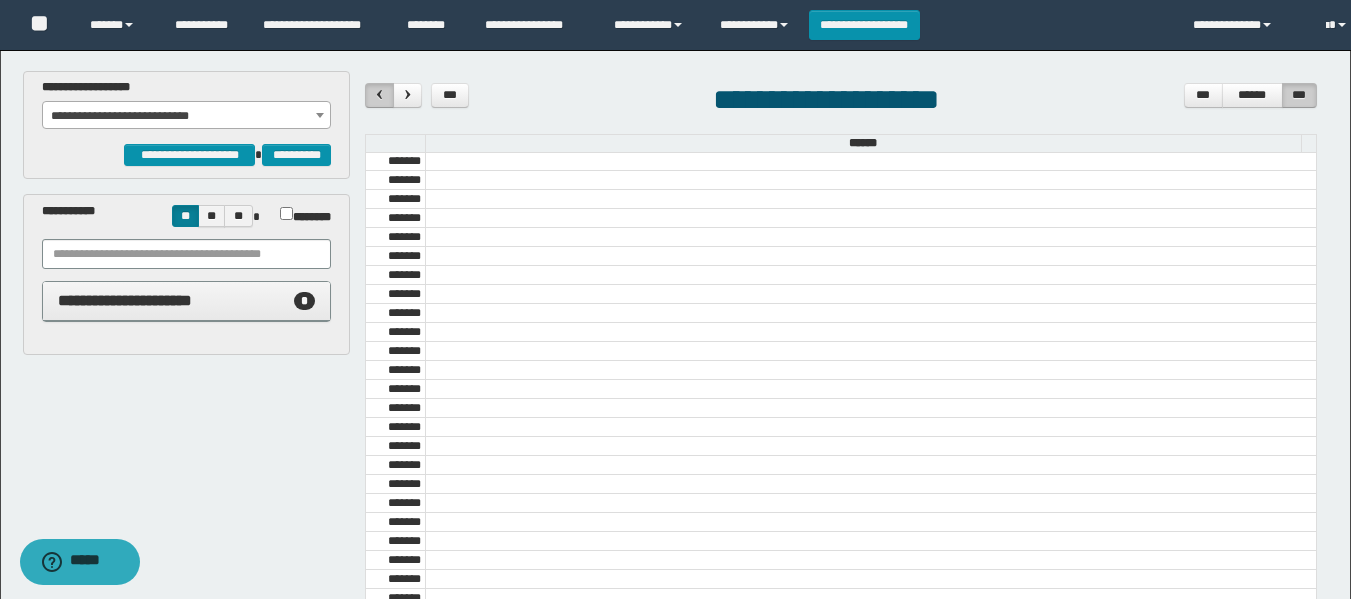 click at bounding box center (380, 94) 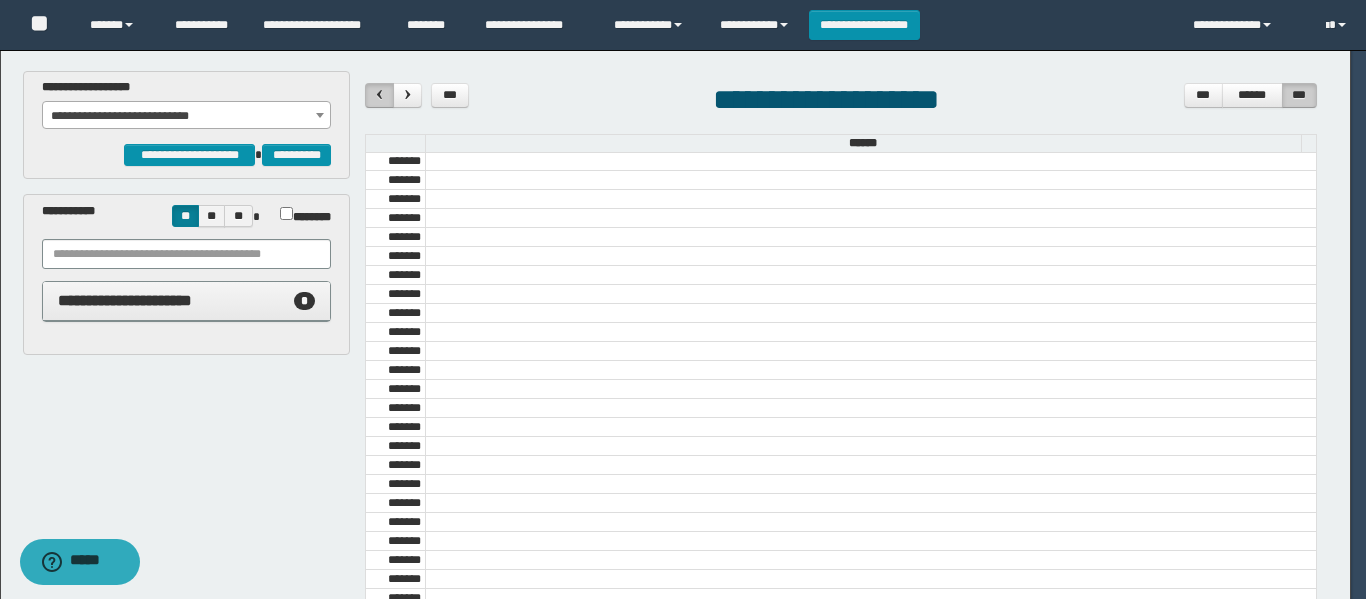 click on "**********" at bounding box center (675, 299) 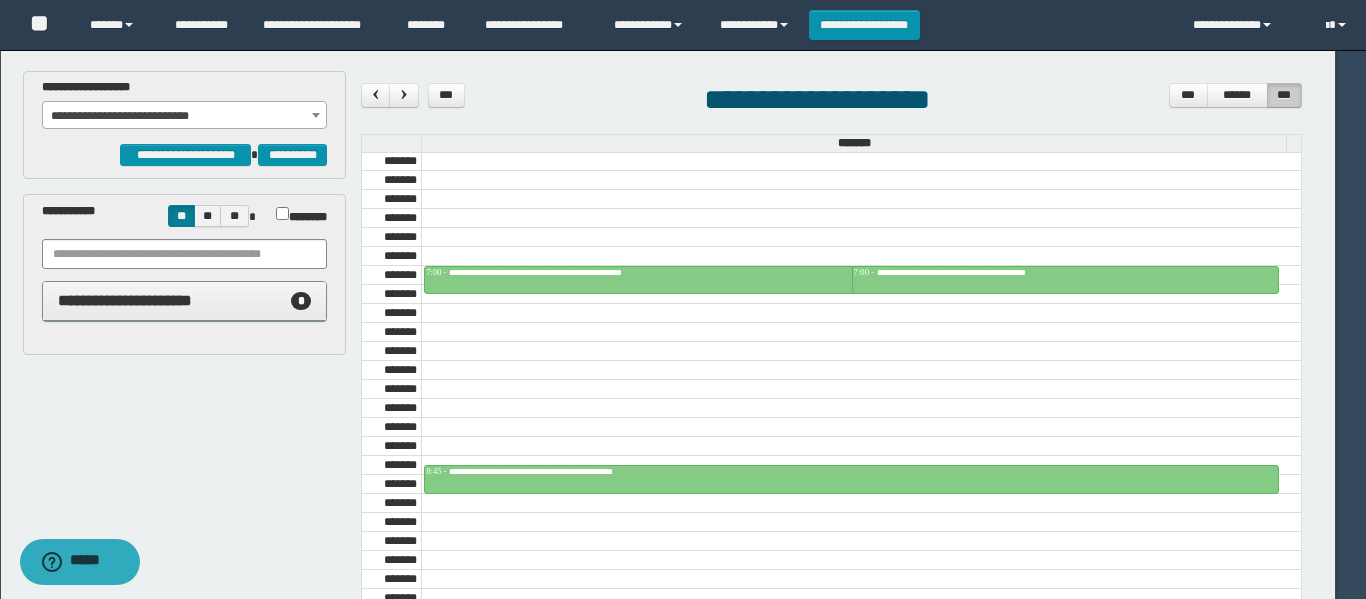 click on "**********" at bounding box center (683, 299) 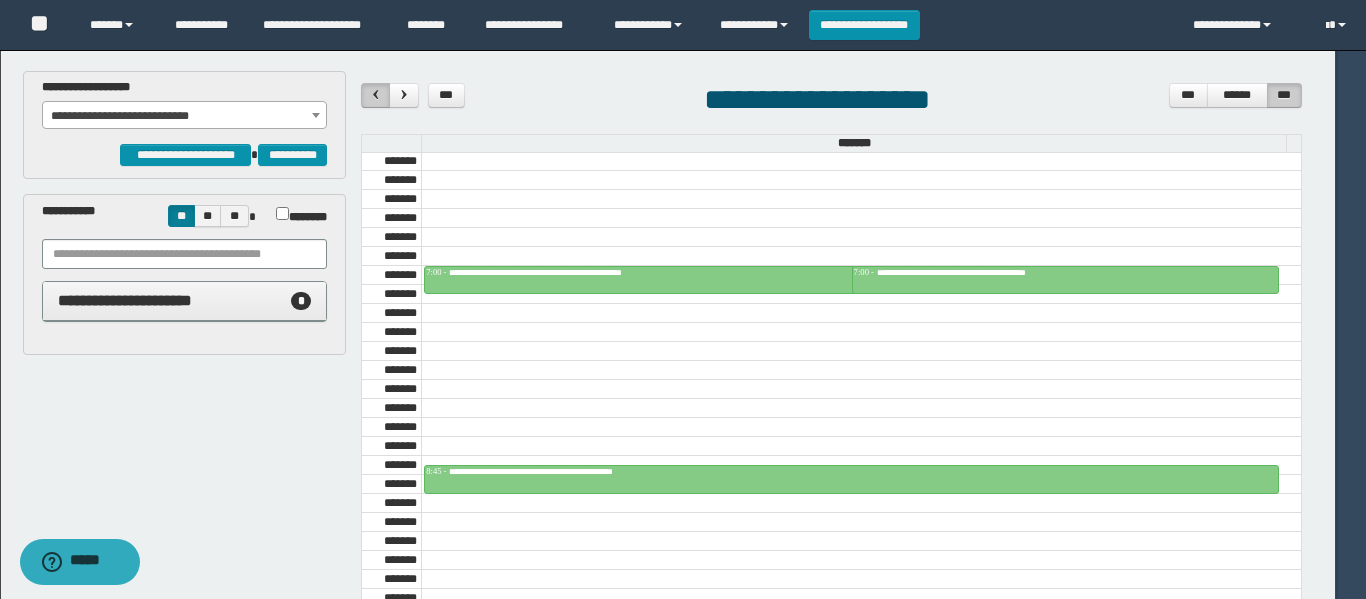 click at bounding box center [376, 94] 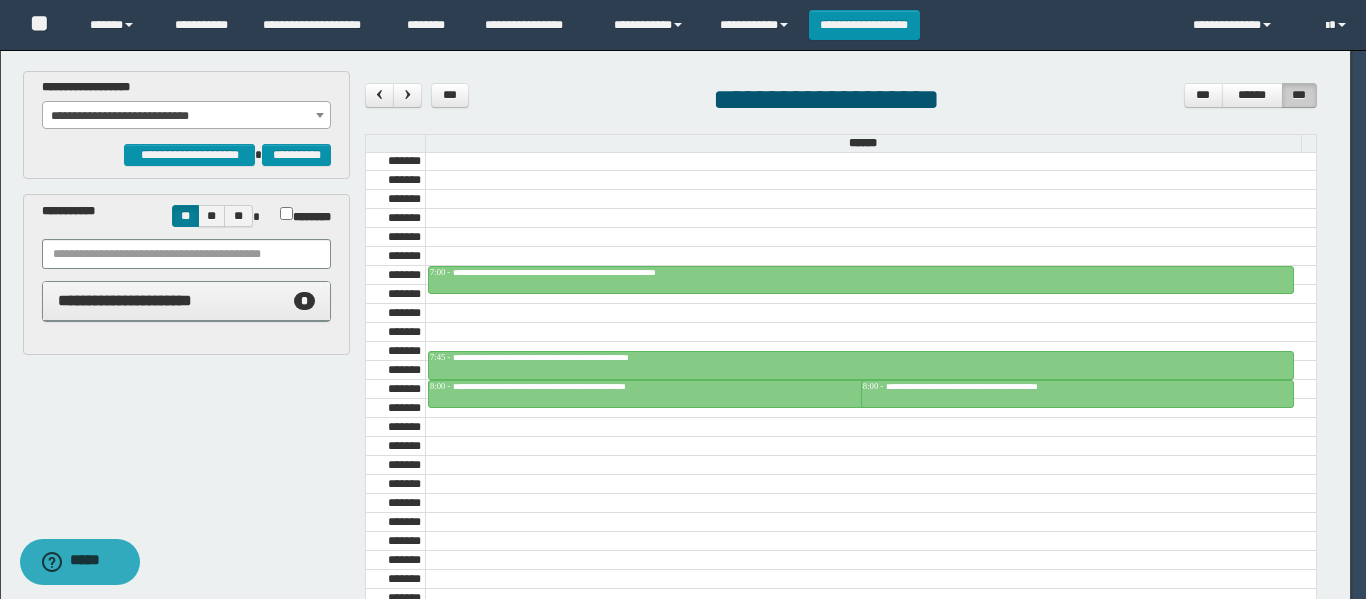 click at bounding box center [683, 299] 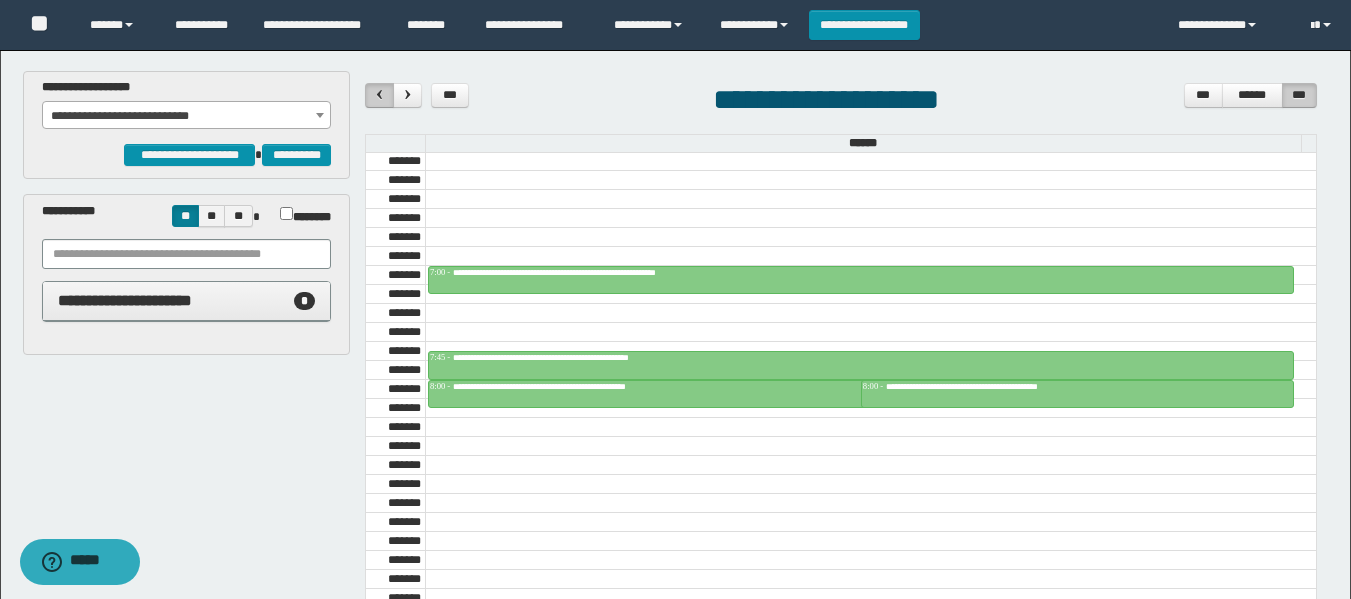 click at bounding box center (380, 94) 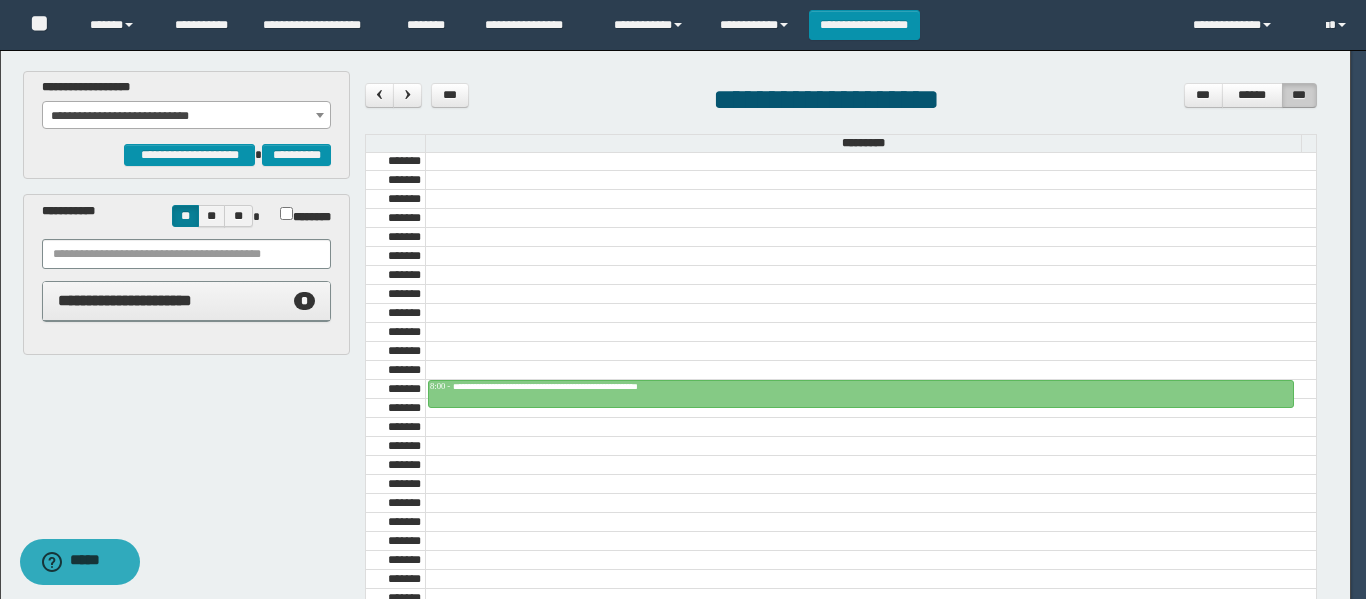 click on "**********" at bounding box center (675, 299) 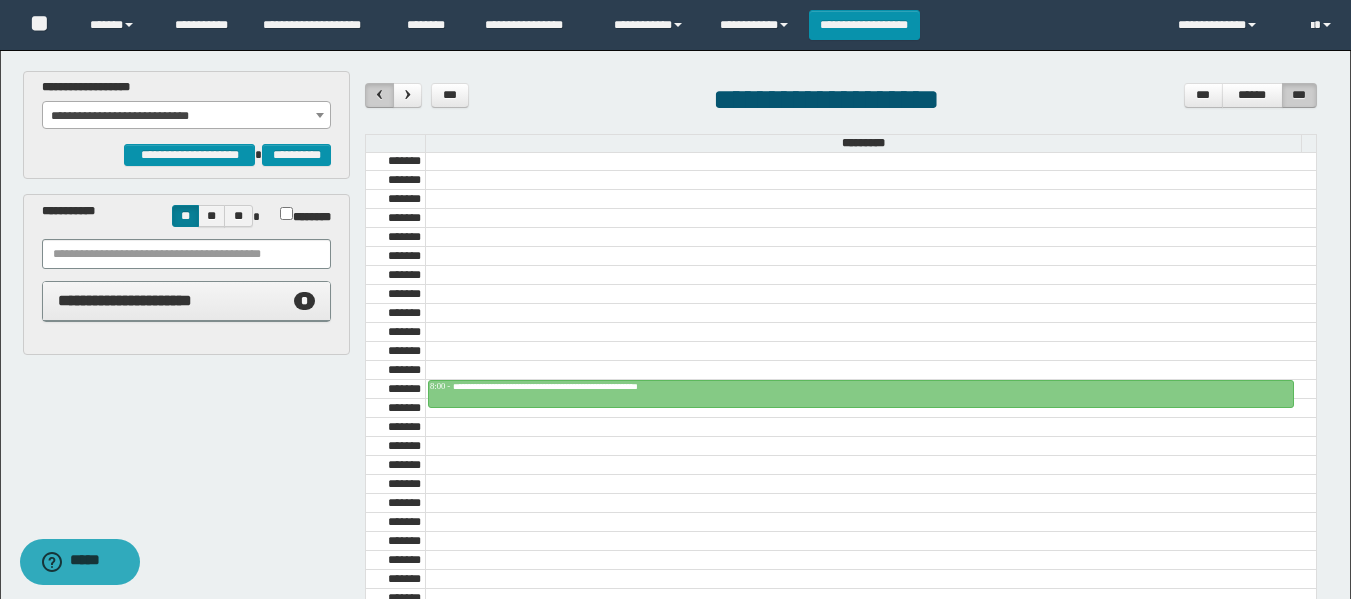 click at bounding box center (380, 94) 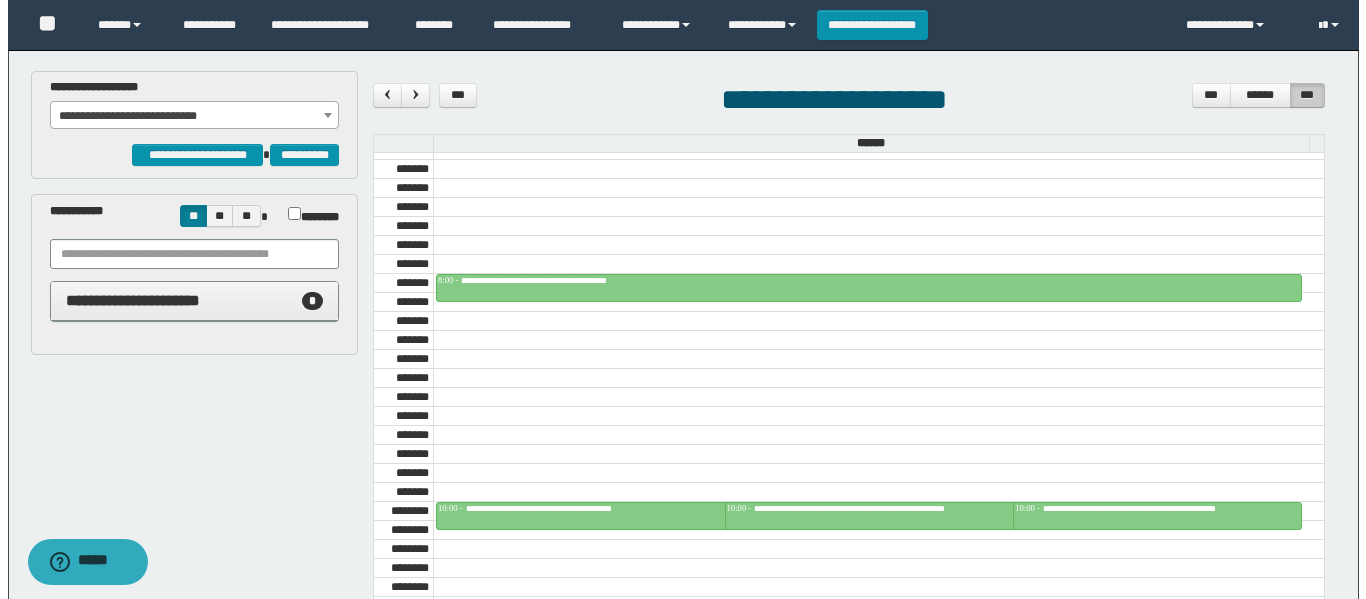 scroll, scrollTop: 785, scrollLeft: 0, axis: vertical 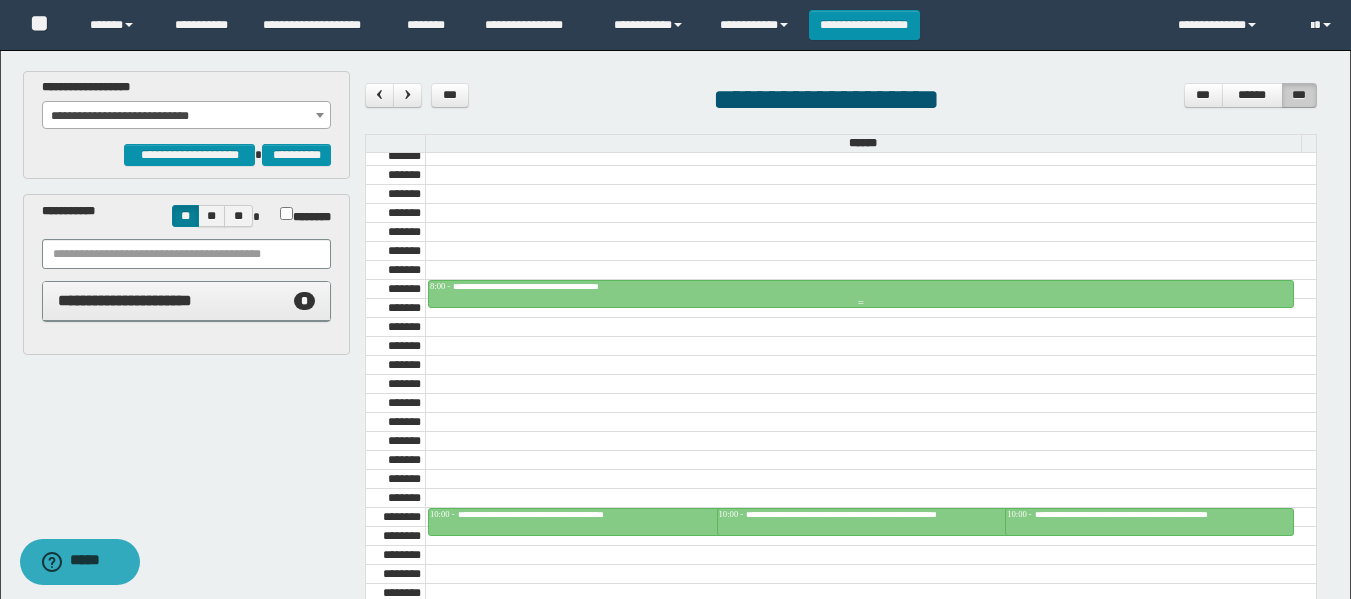 click on "**********" at bounding box center [565, 286] 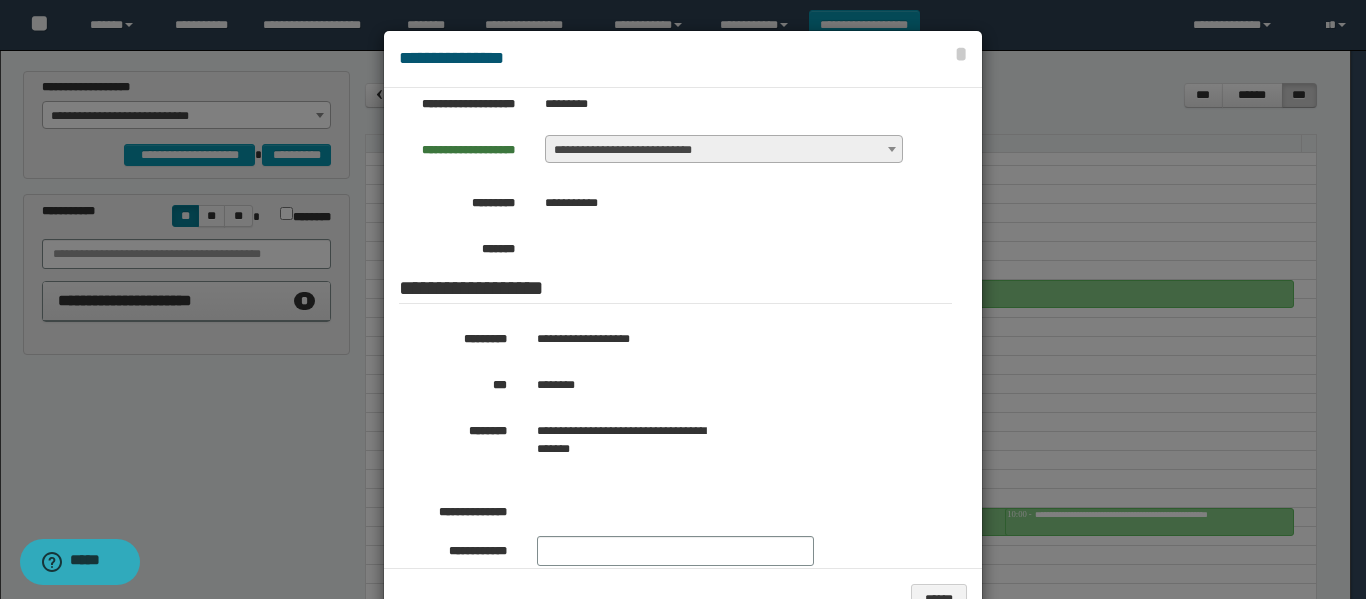 scroll, scrollTop: 401, scrollLeft: 0, axis: vertical 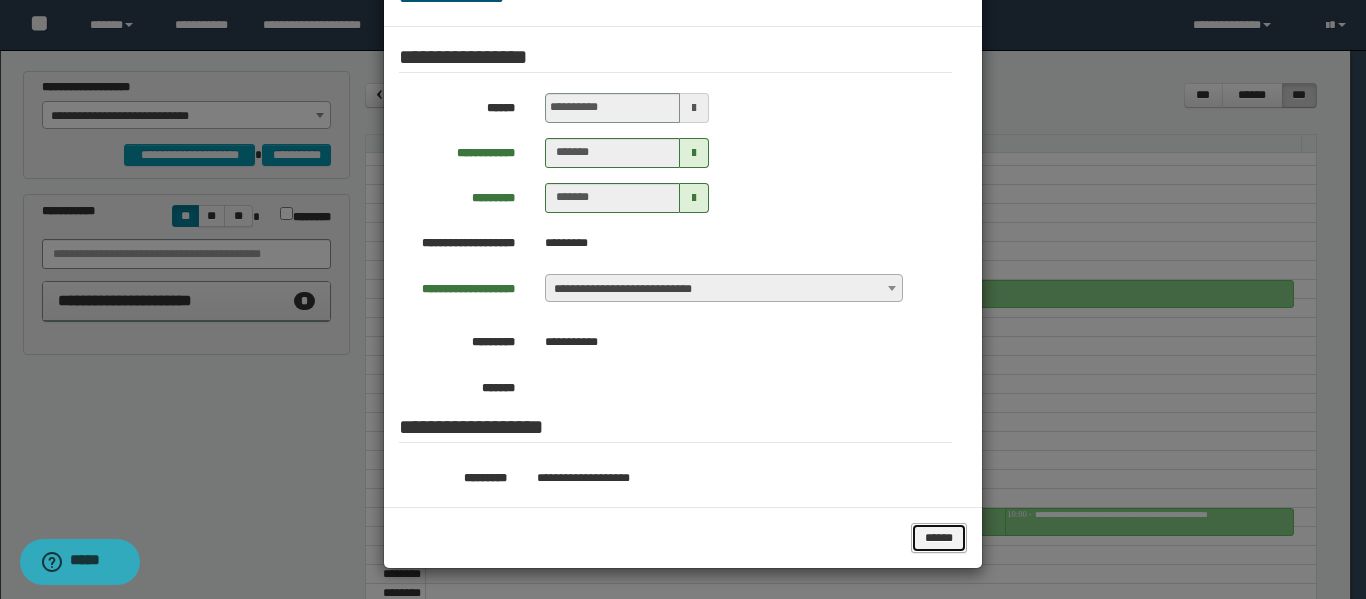 click on "******" at bounding box center [939, 538] 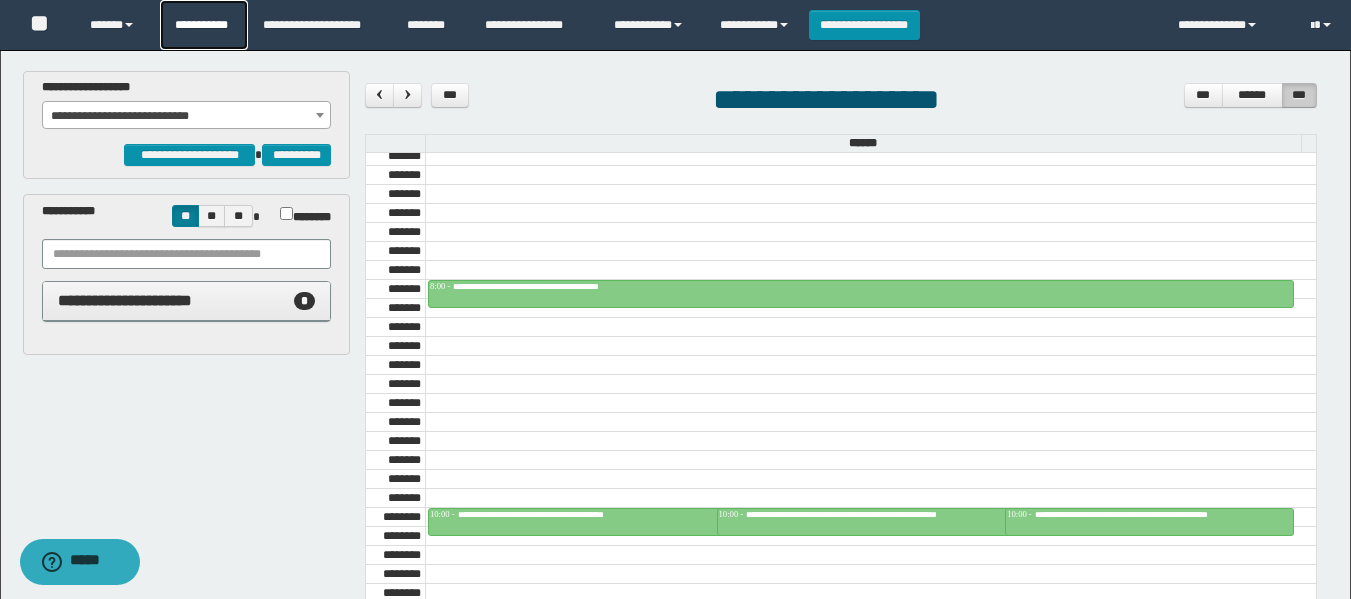 click on "**********" at bounding box center [204, 25] 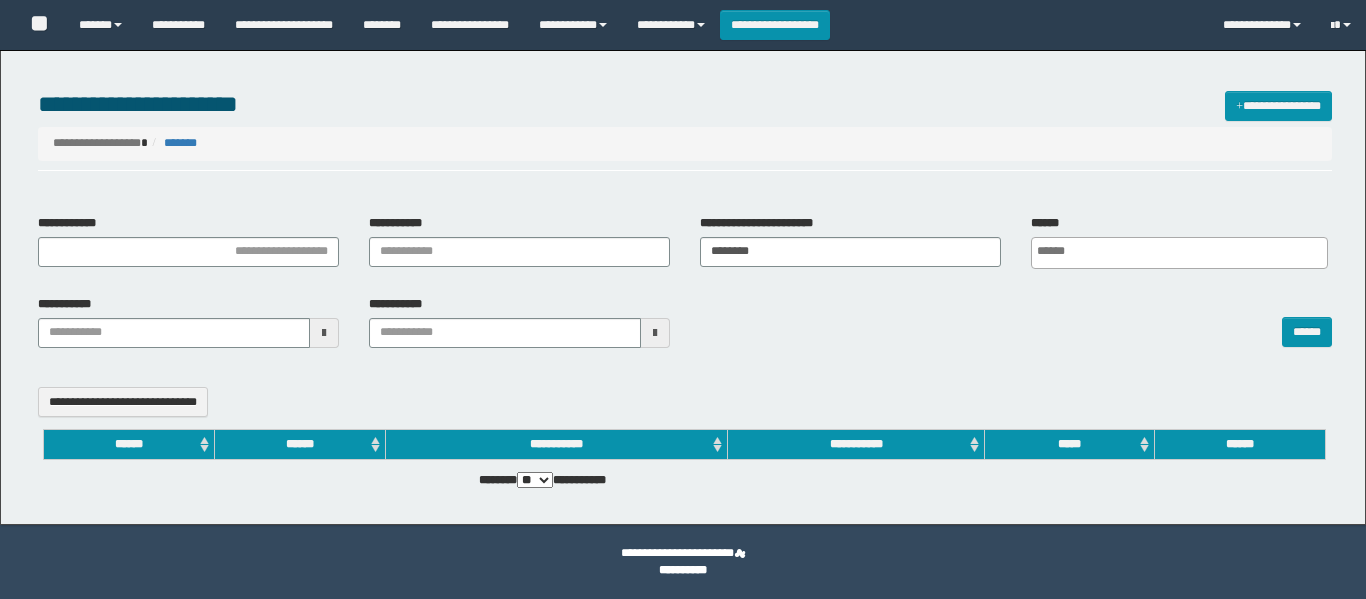 select 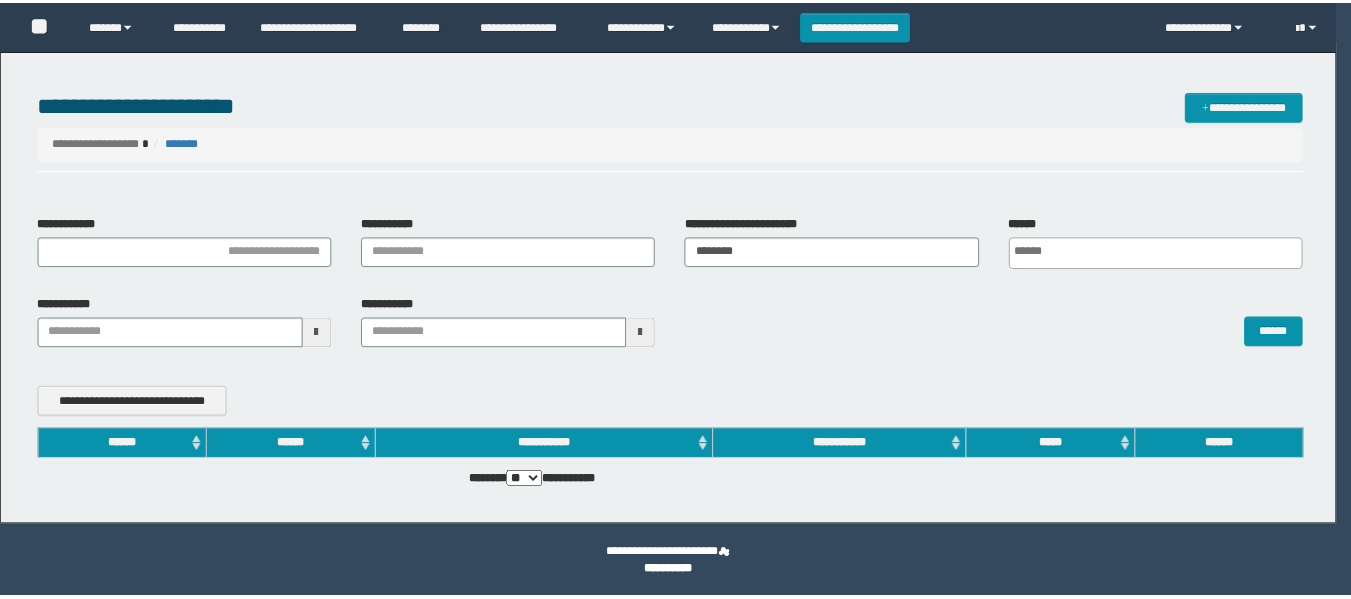 scroll, scrollTop: 0, scrollLeft: 0, axis: both 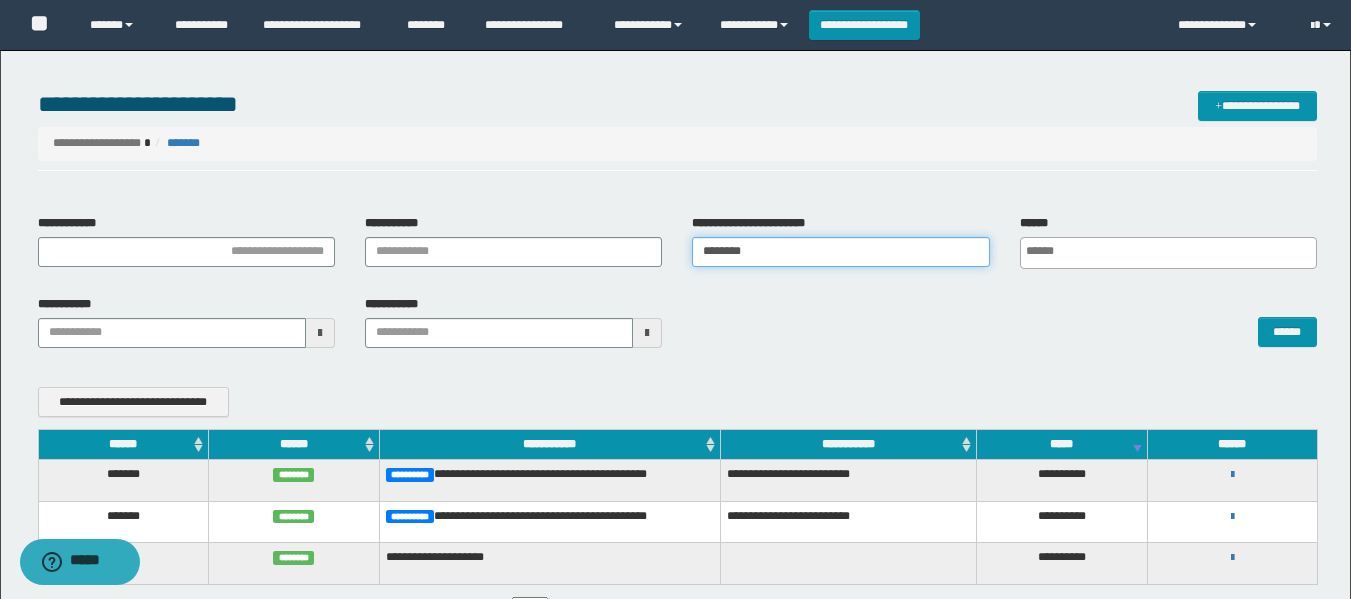 drag, startPoint x: 765, startPoint y: 251, endPoint x: 630, endPoint y: 251, distance: 135 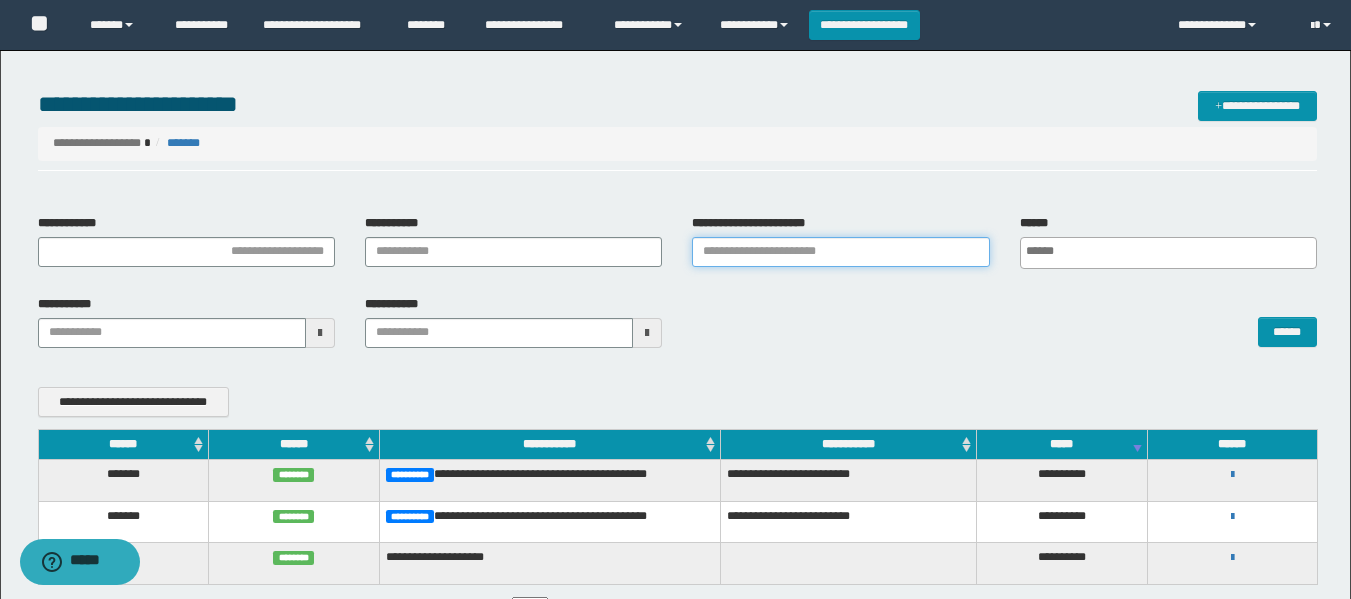 type 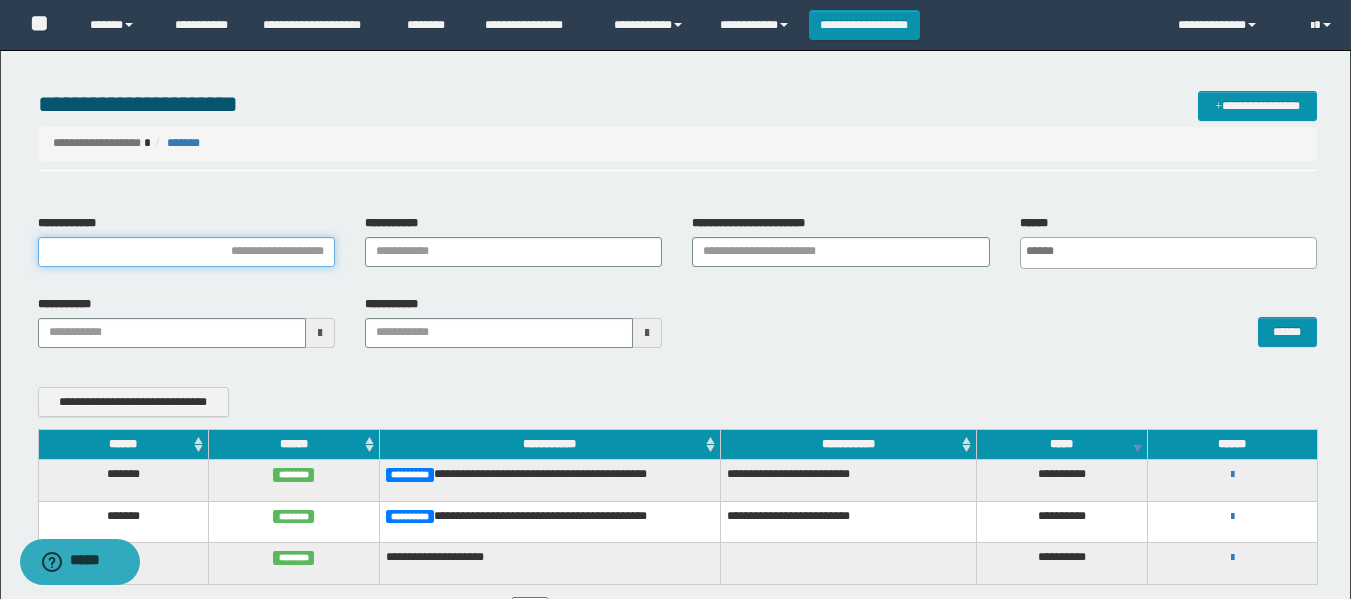 click on "**********" at bounding box center (186, 252) 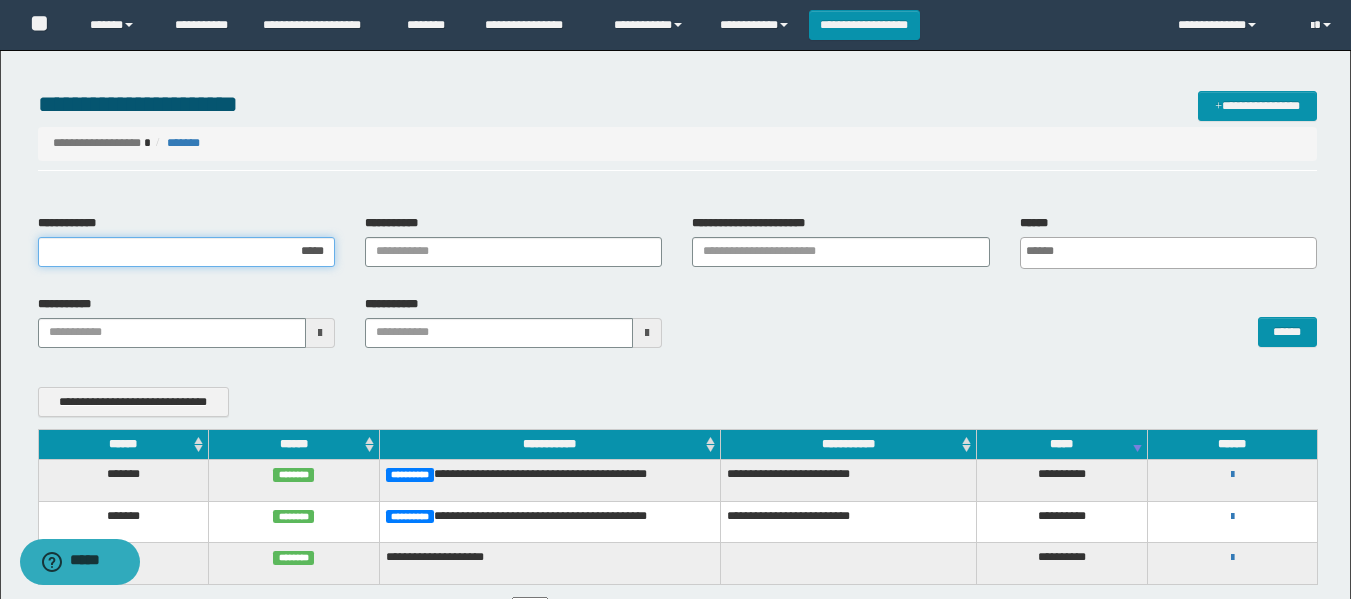 type on "******" 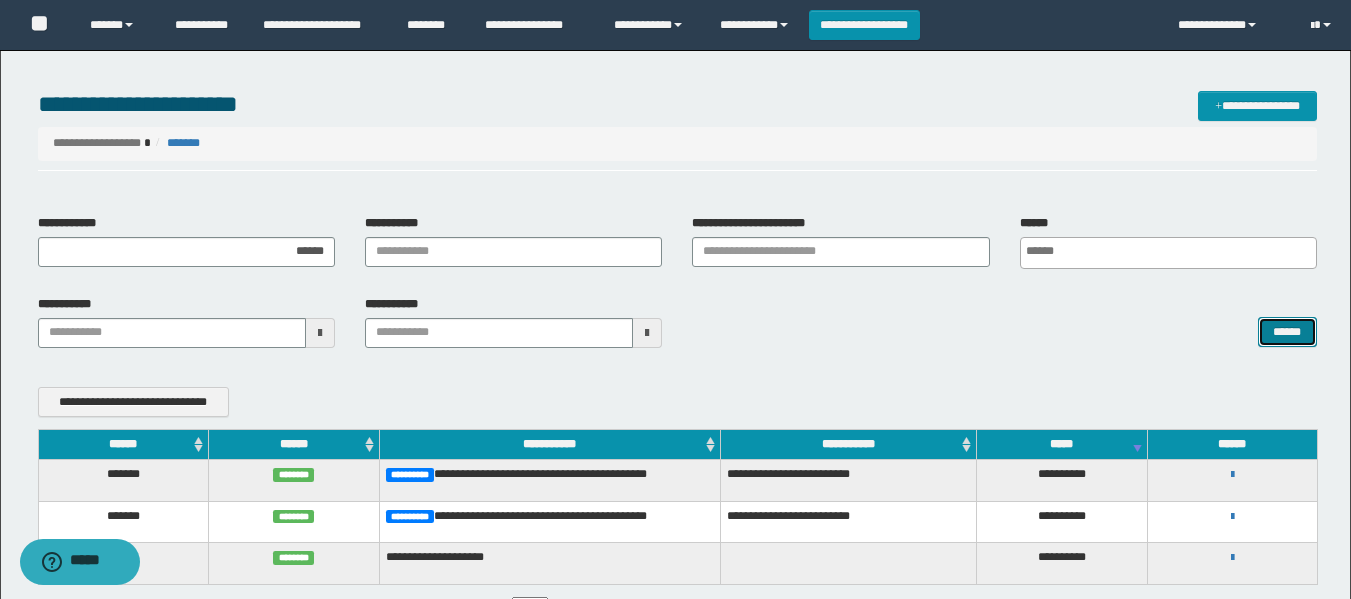 click on "******" at bounding box center [1287, 332] 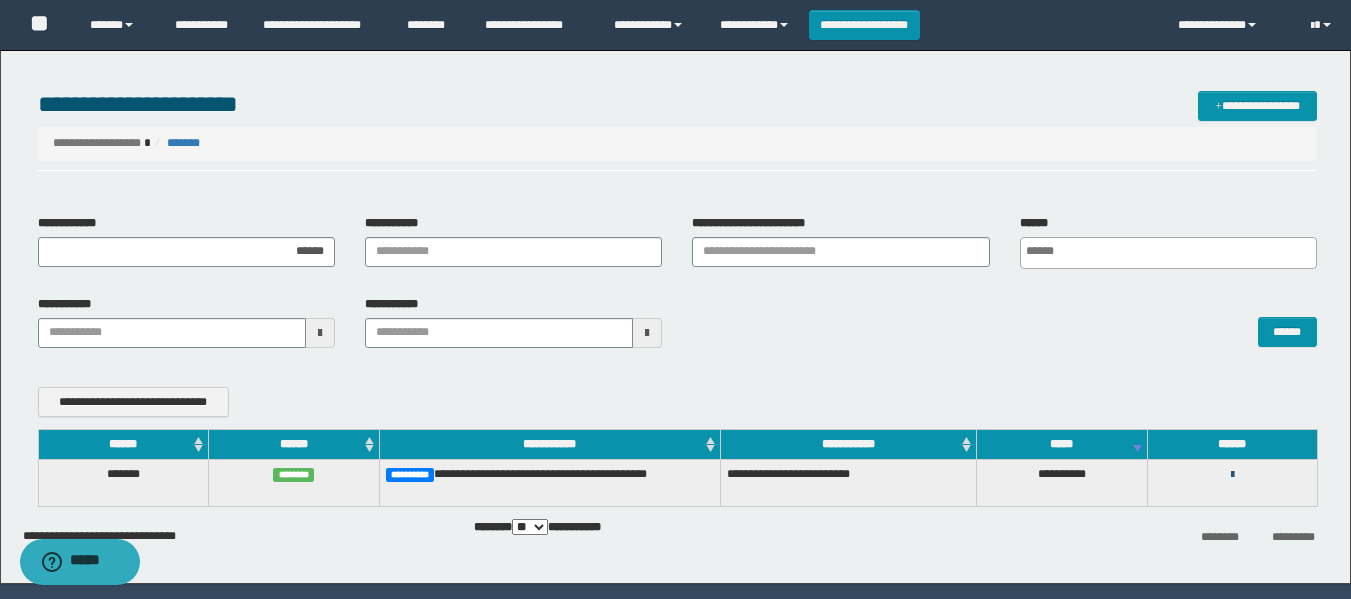 click at bounding box center [1232, 475] 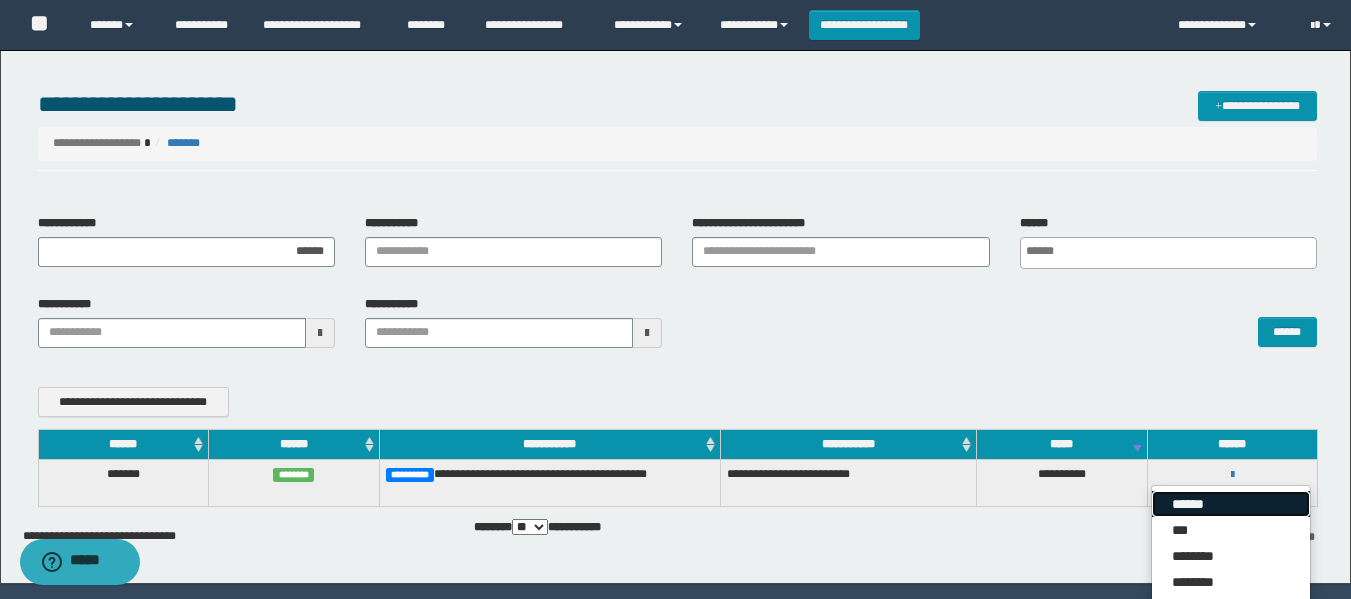 click on "******" at bounding box center (1231, 504) 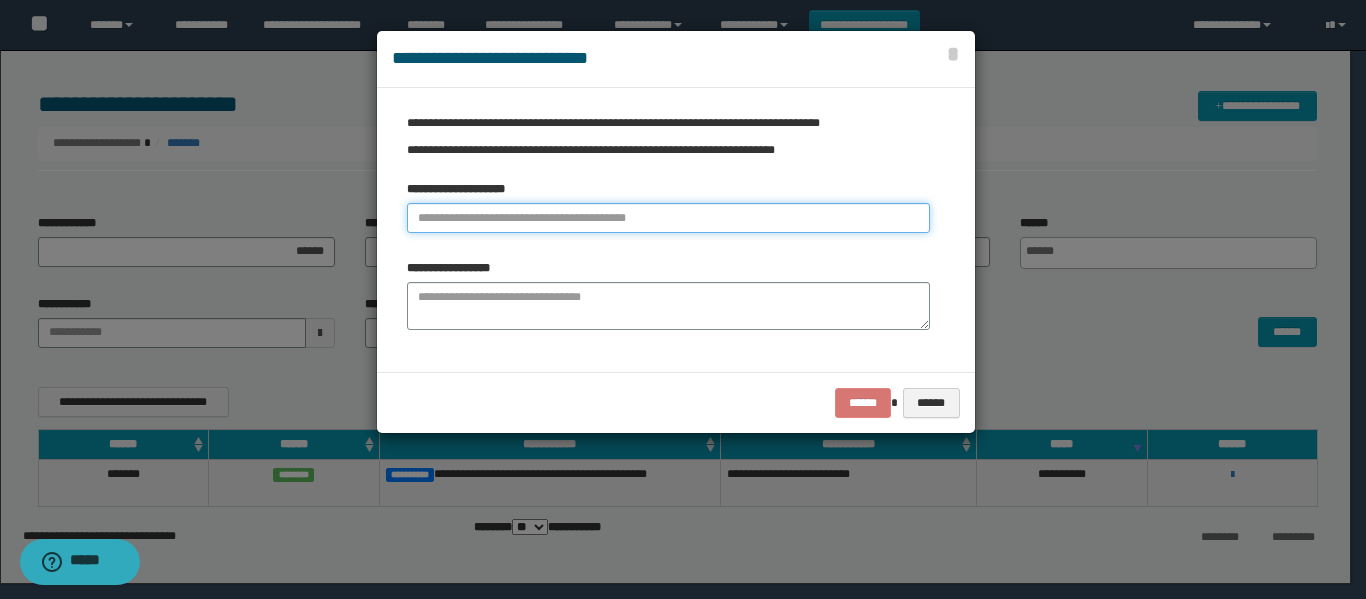 click at bounding box center [668, 218] 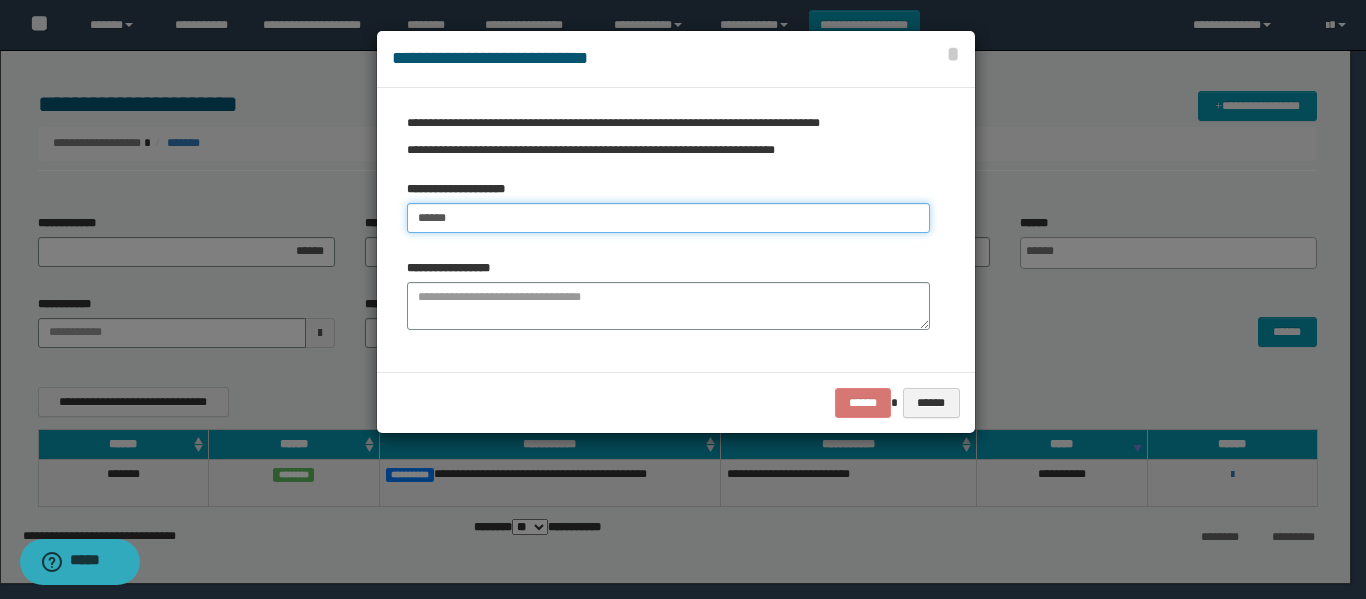 type on "******" 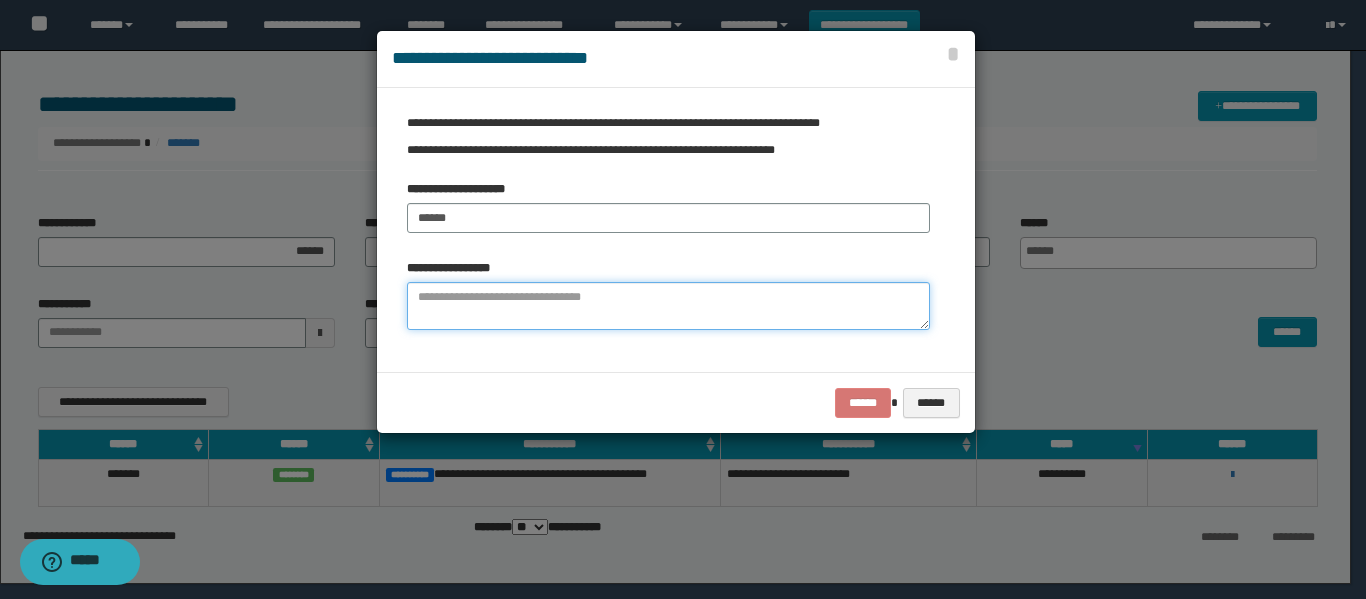 click at bounding box center (668, 306) 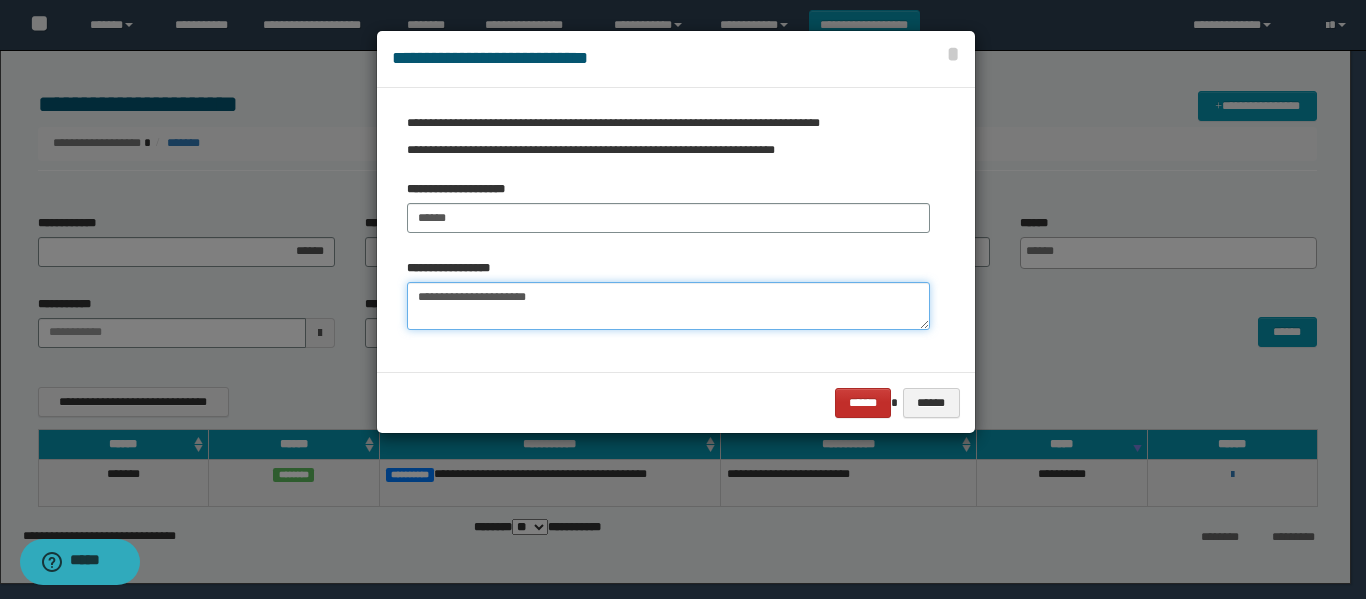 type on "**********" 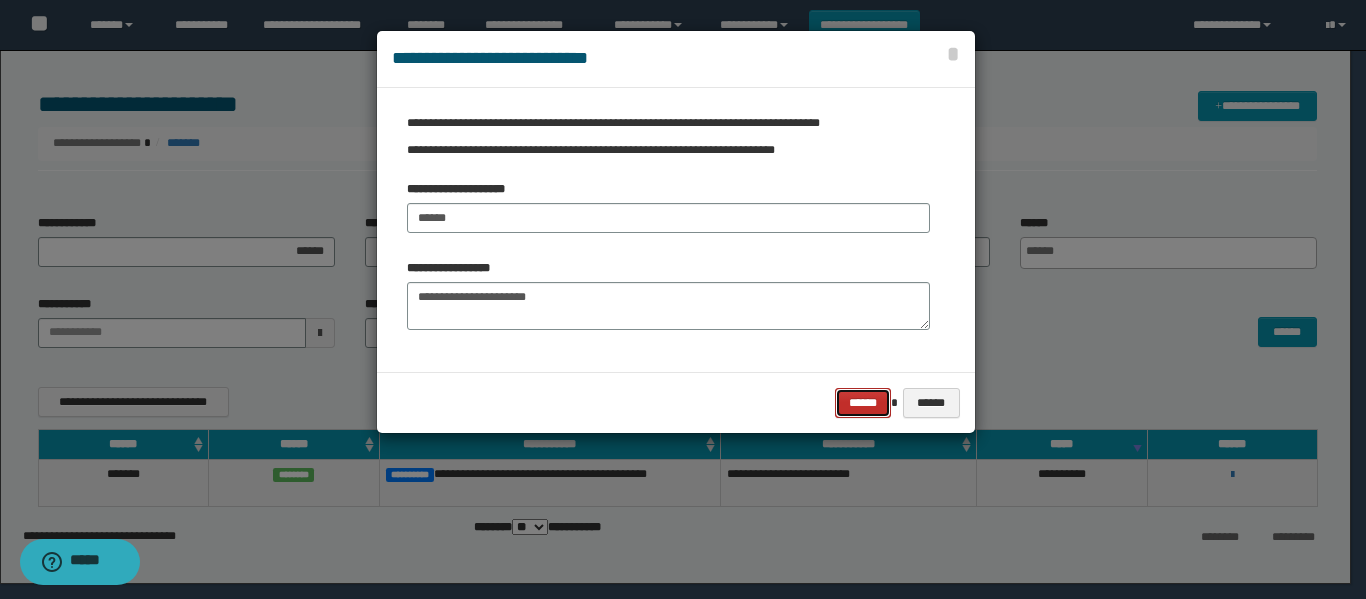 click on "******" at bounding box center [863, 403] 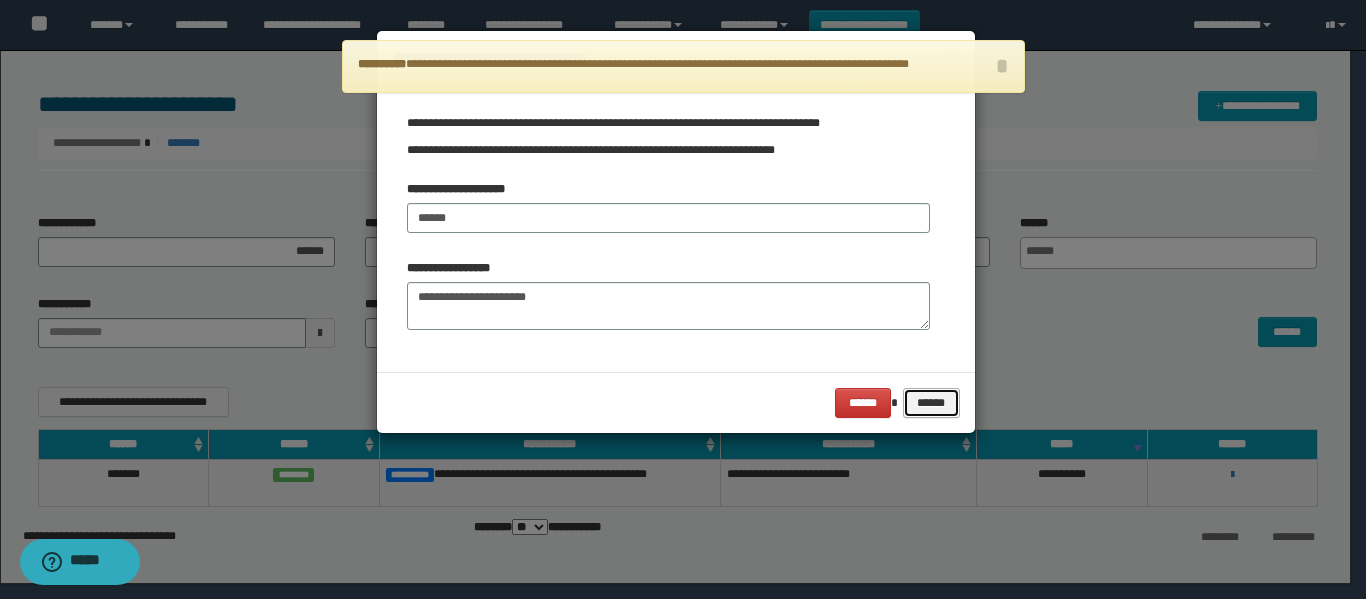 click on "******" at bounding box center [931, 403] 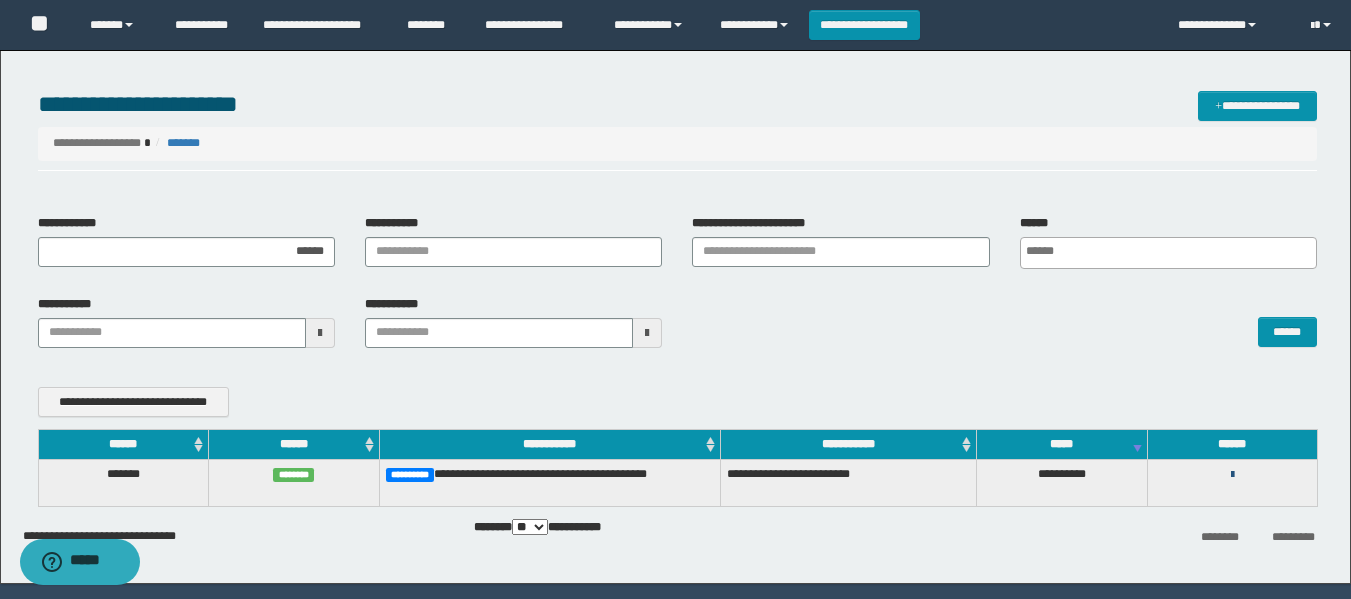 click at bounding box center (1232, 475) 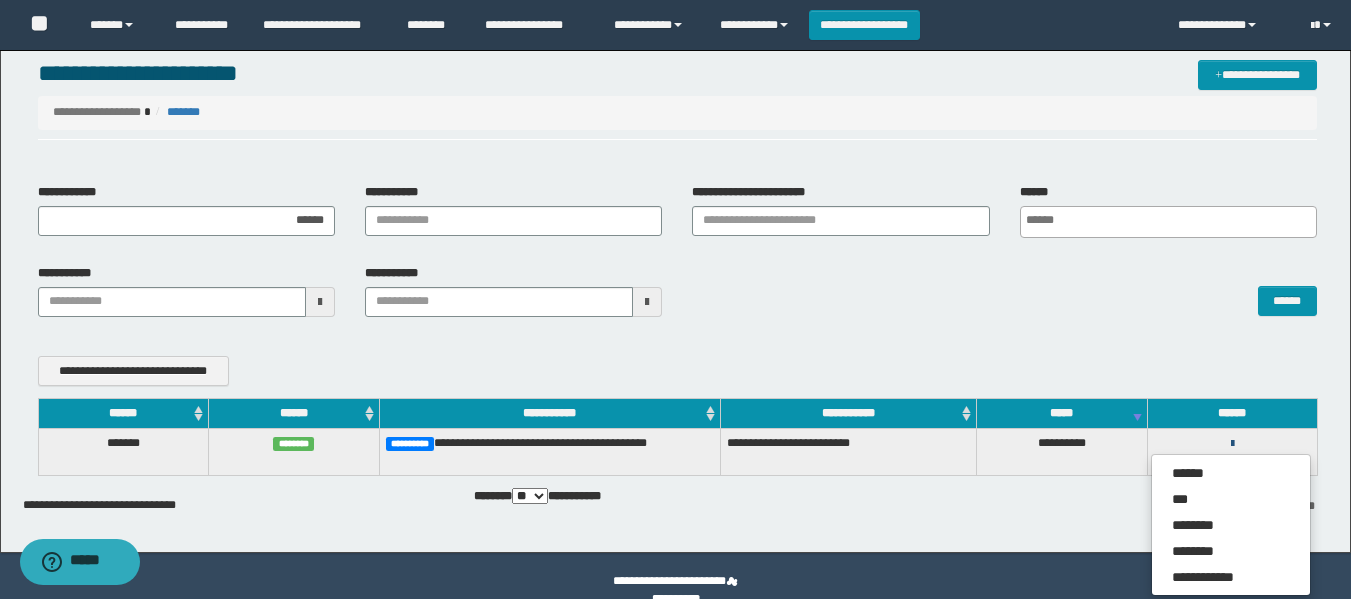 scroll, scrollTop: 60, scrollLeft: 0, axis: vertical 